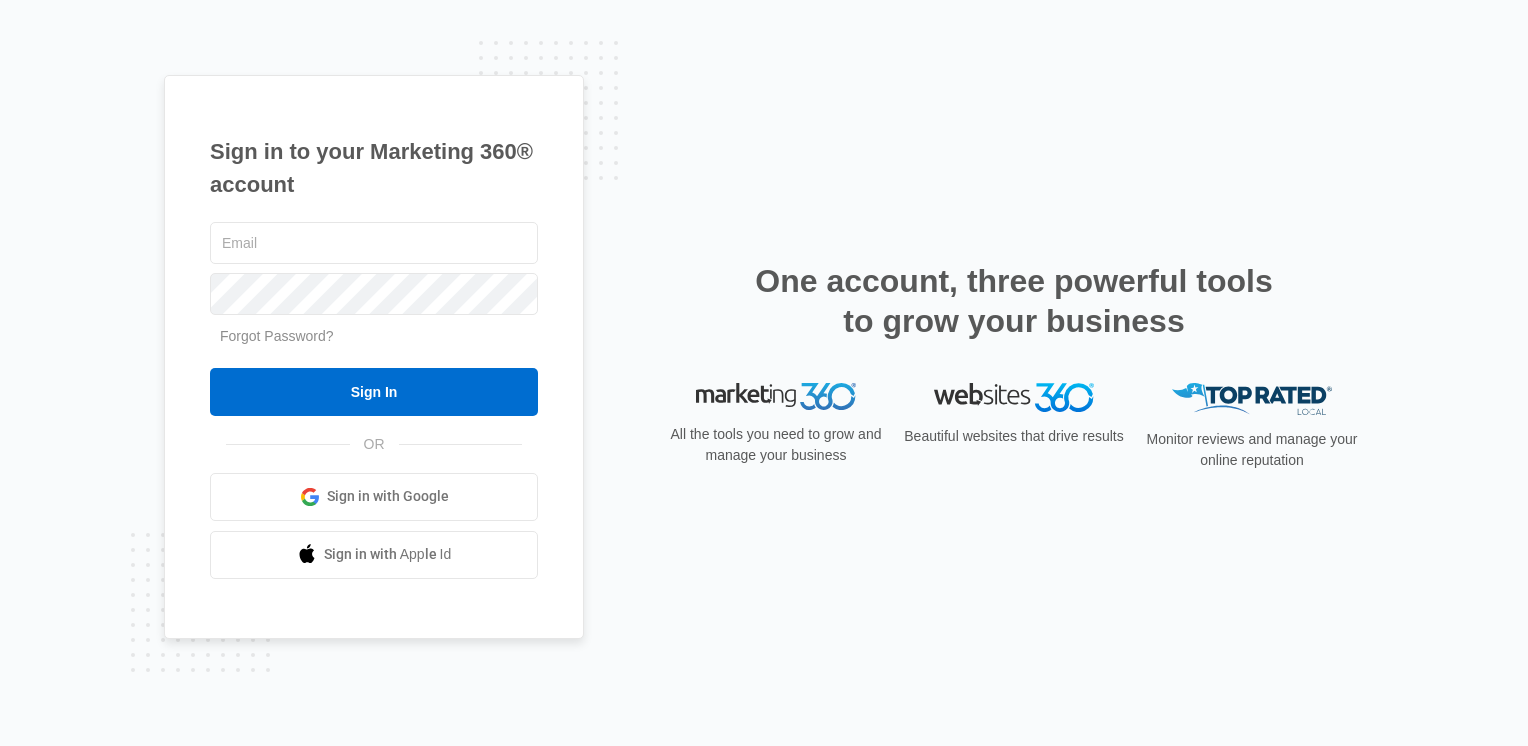 scroll, scrollTop: 0, scrollLeft: 0, axis: both 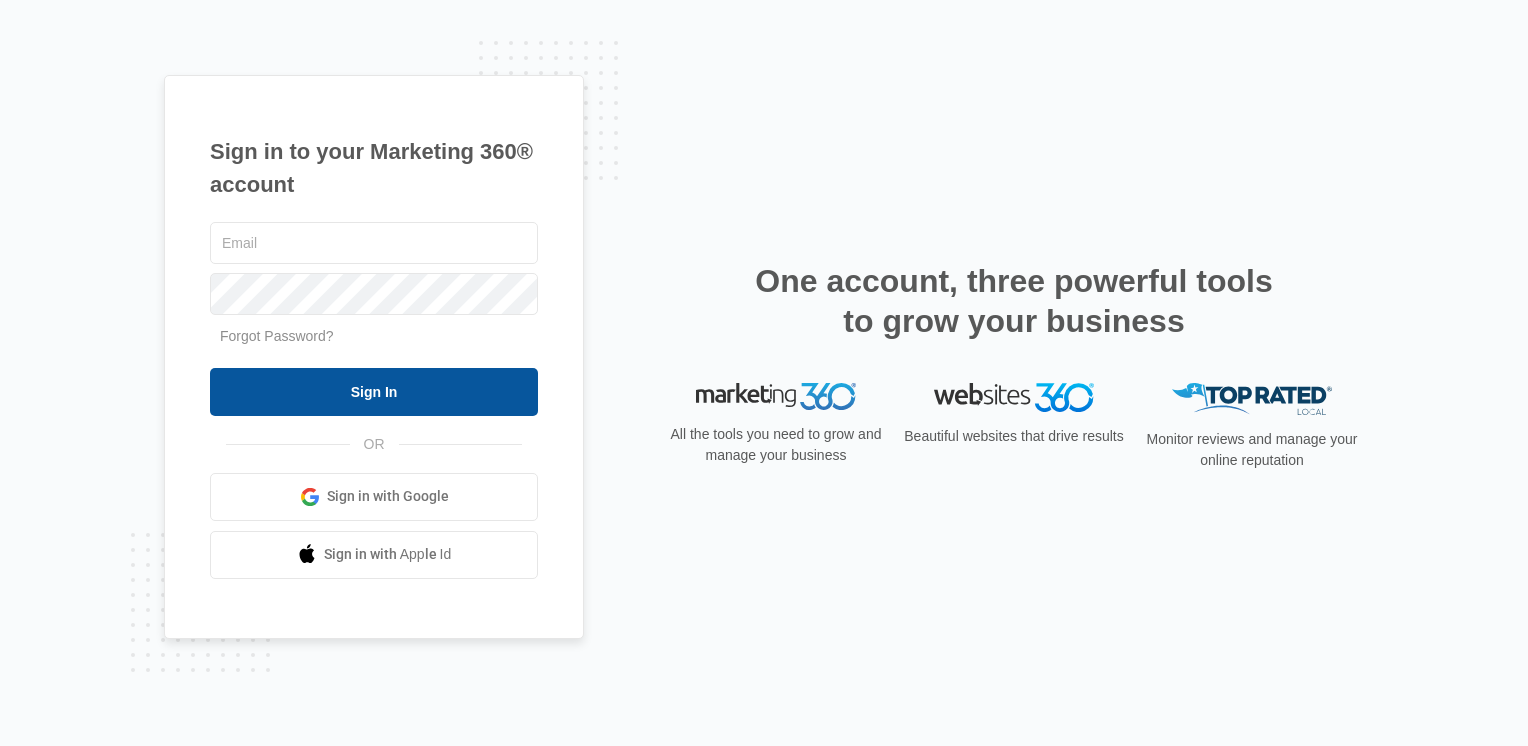 type on "matthill@nocovrc.com" 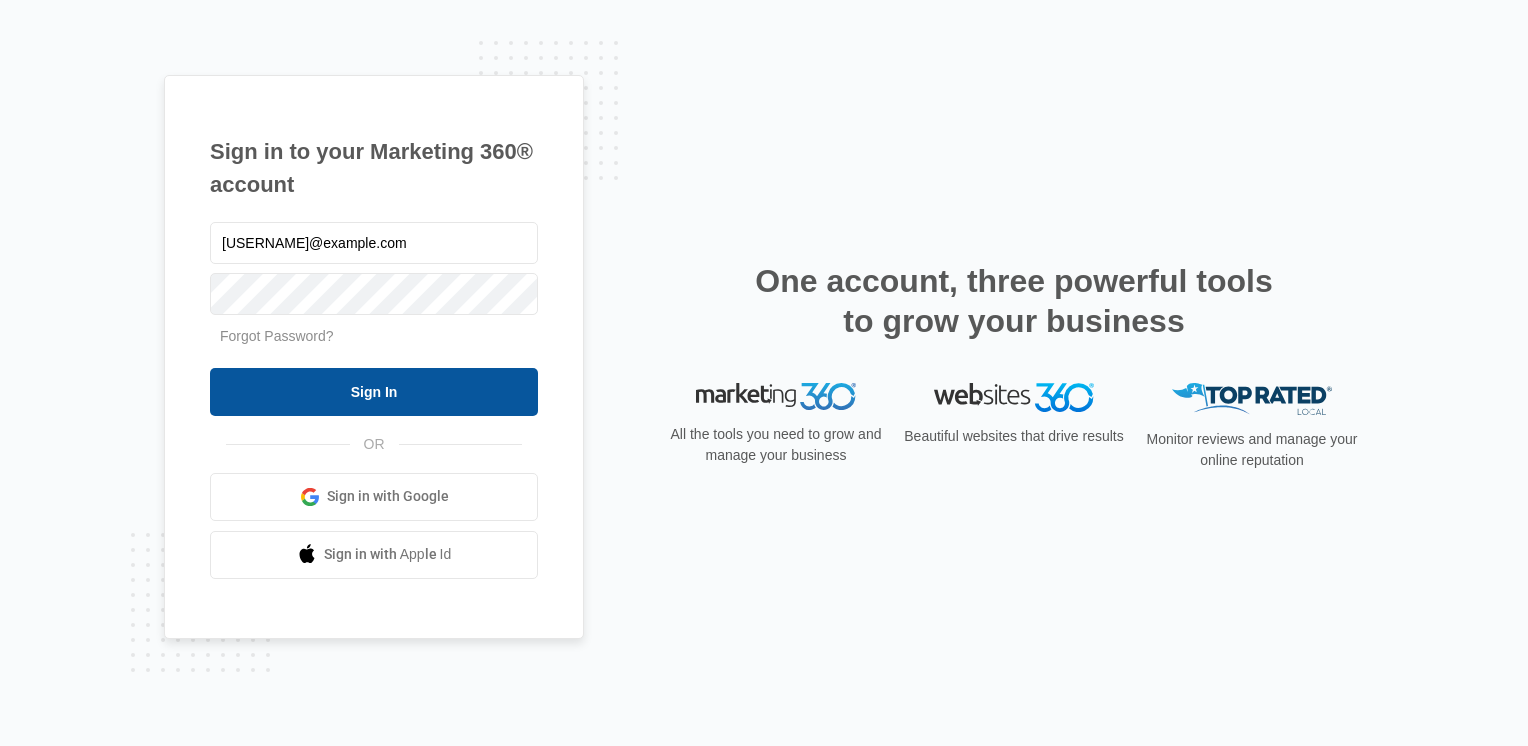 click on "Sign In" at bounding box center (374, 392) 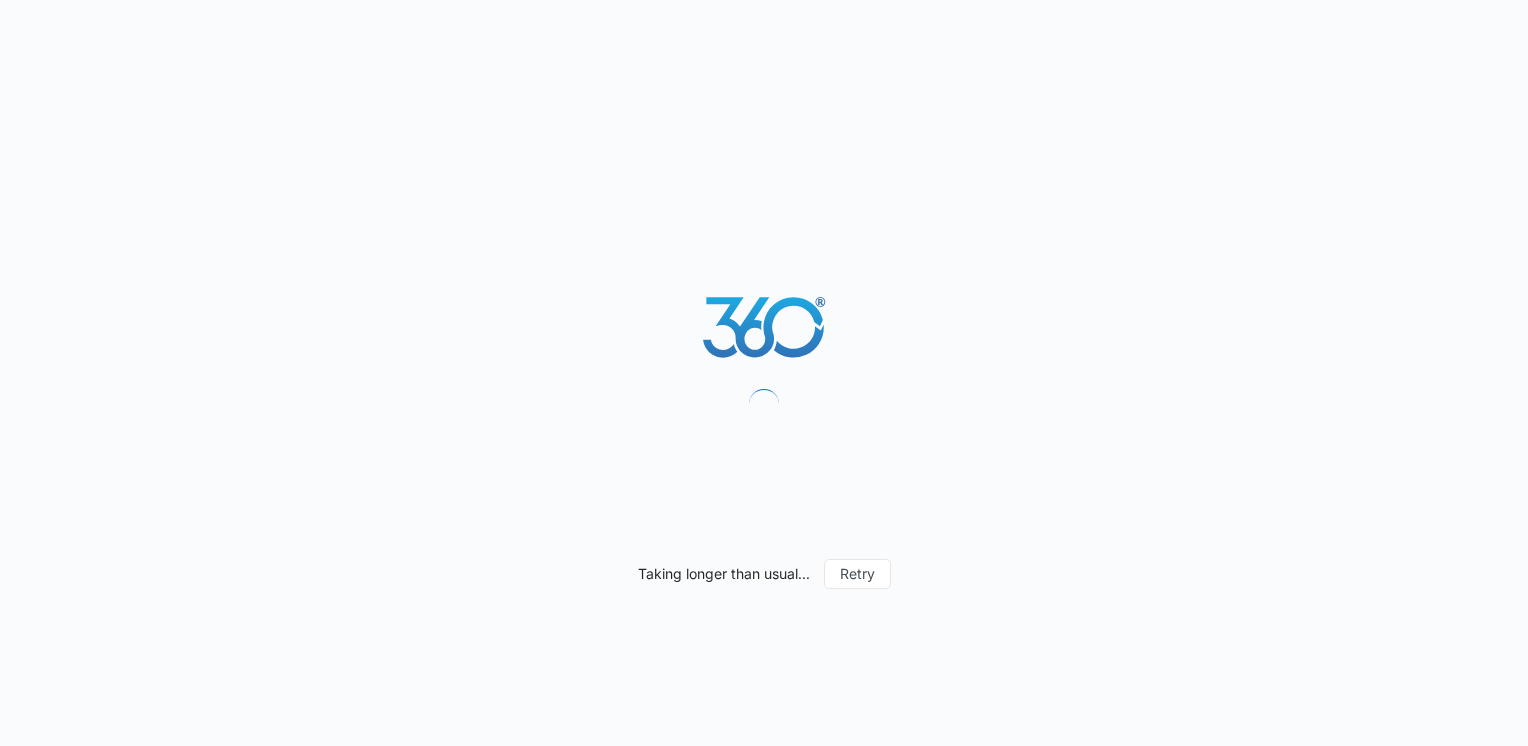 scroll, scrollTop: 0, scrollLeft: 0, axis: both 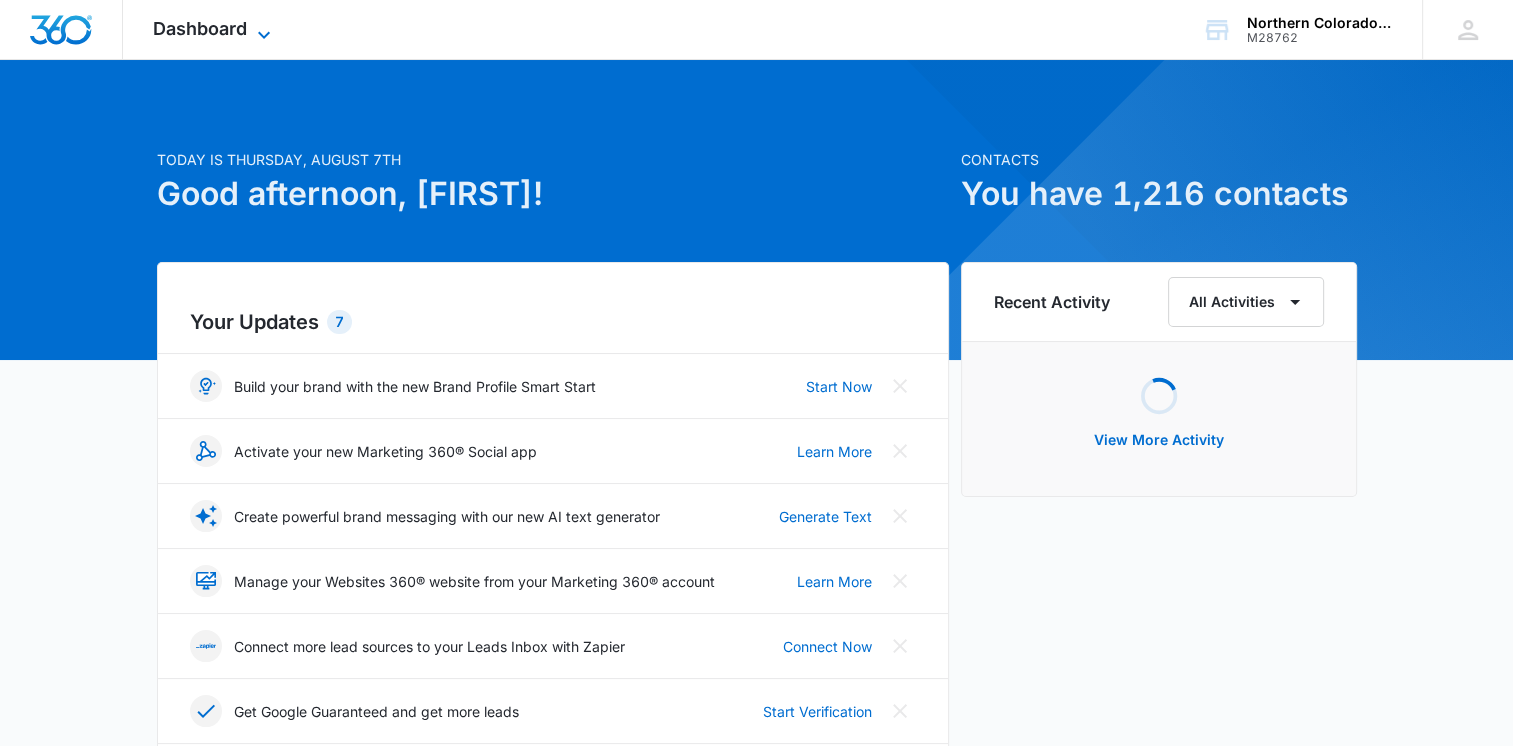 click on "Dashboard" at bounding box center (200, 28) 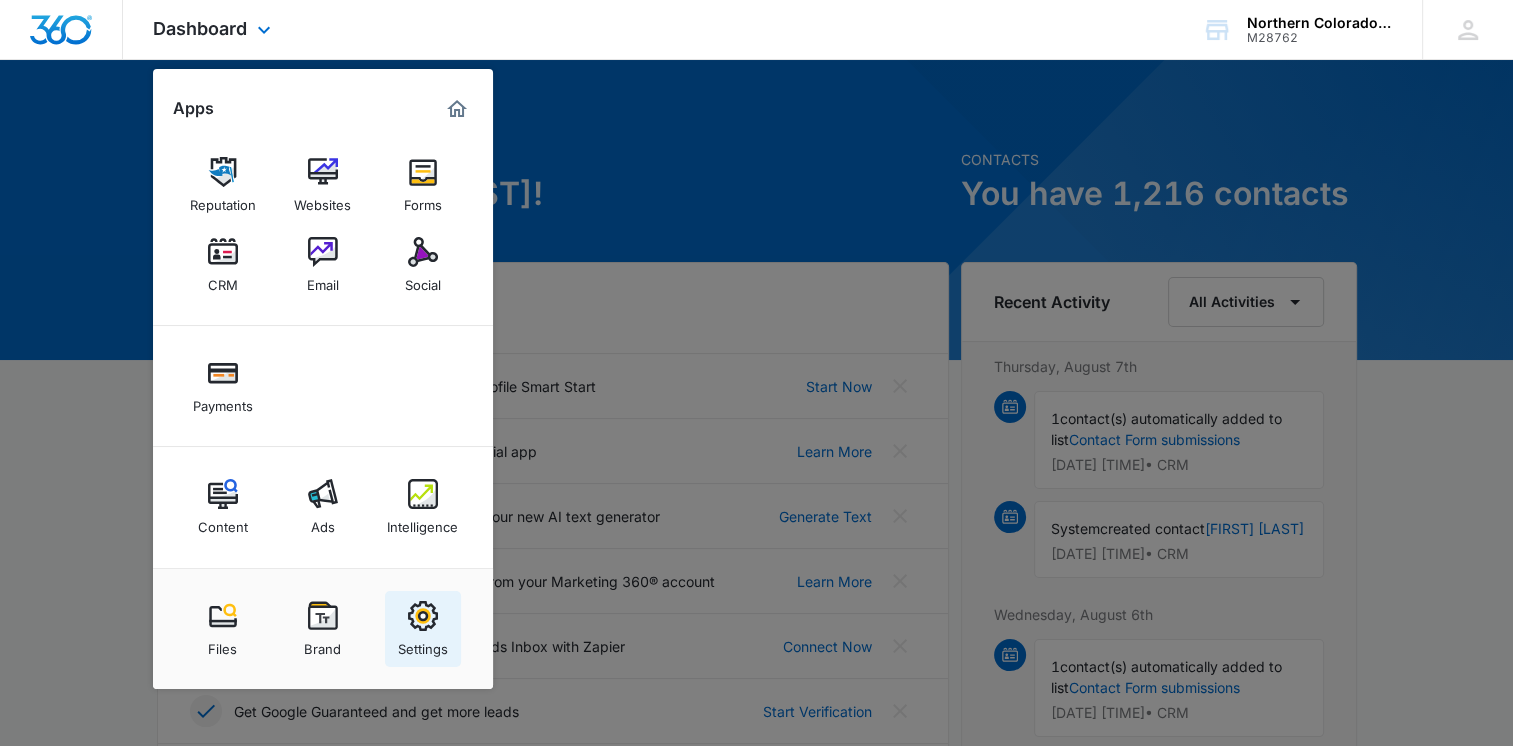 click on "Settings" at bounding box center [423, 629] 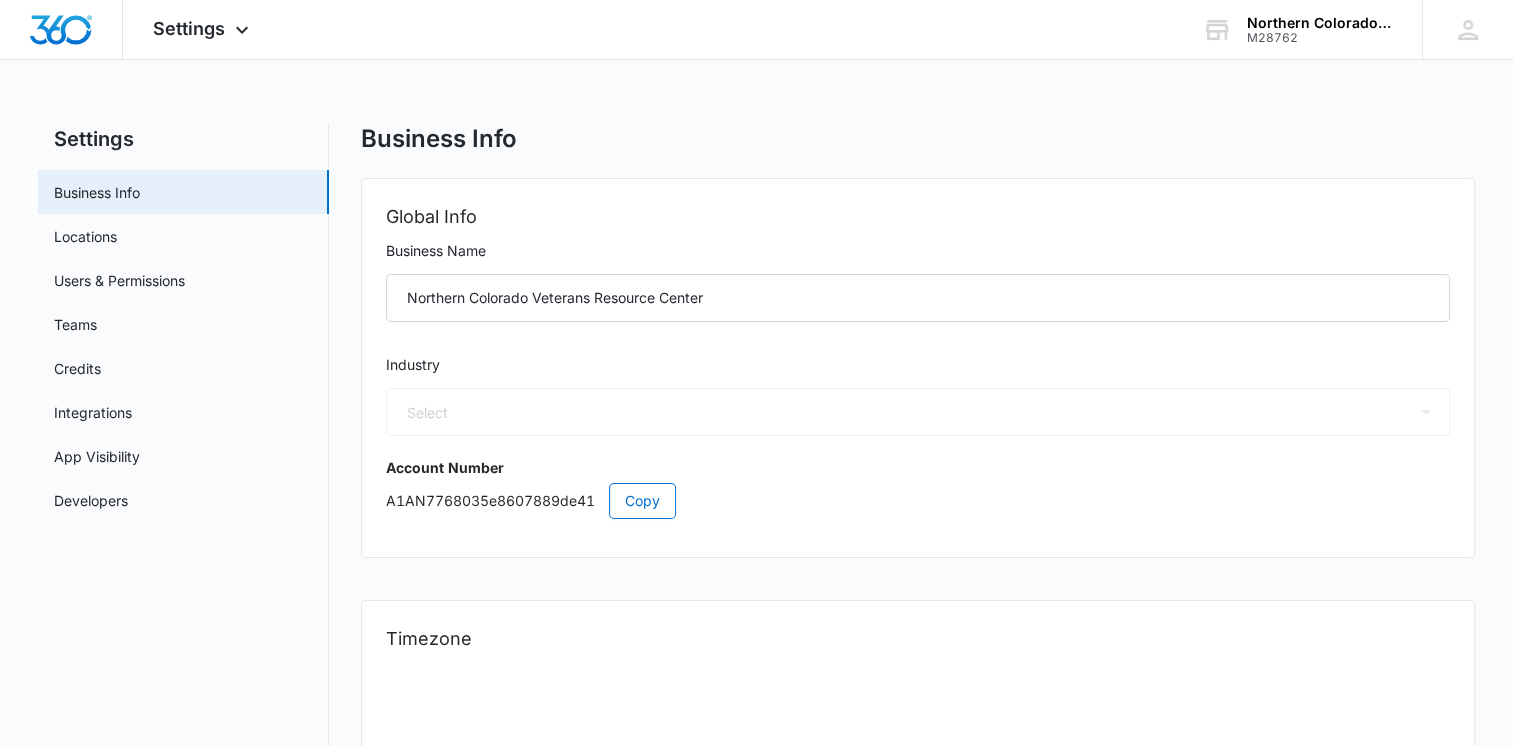 select on "52" 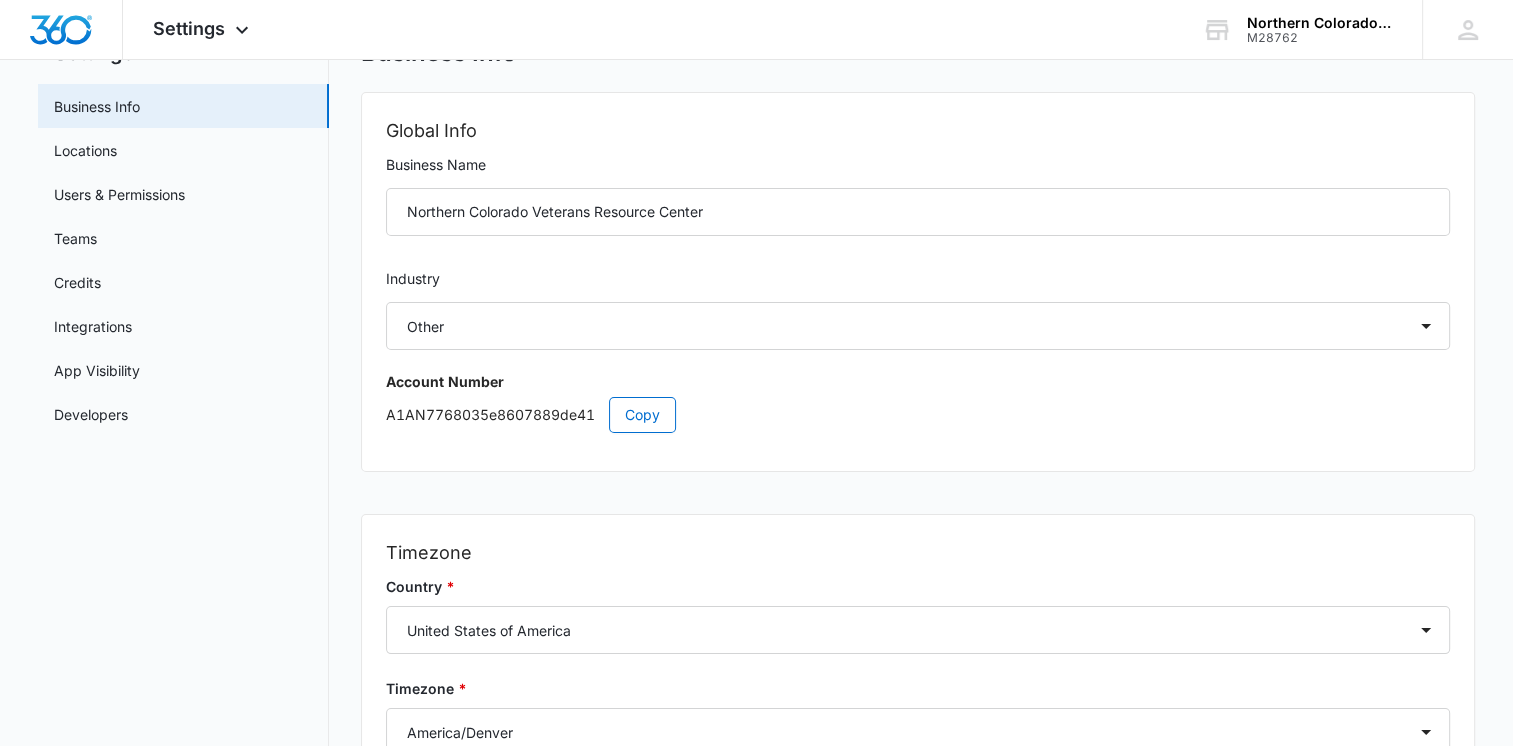 scroll, scrollTop: 0, scrollLeft: 0, axis: both 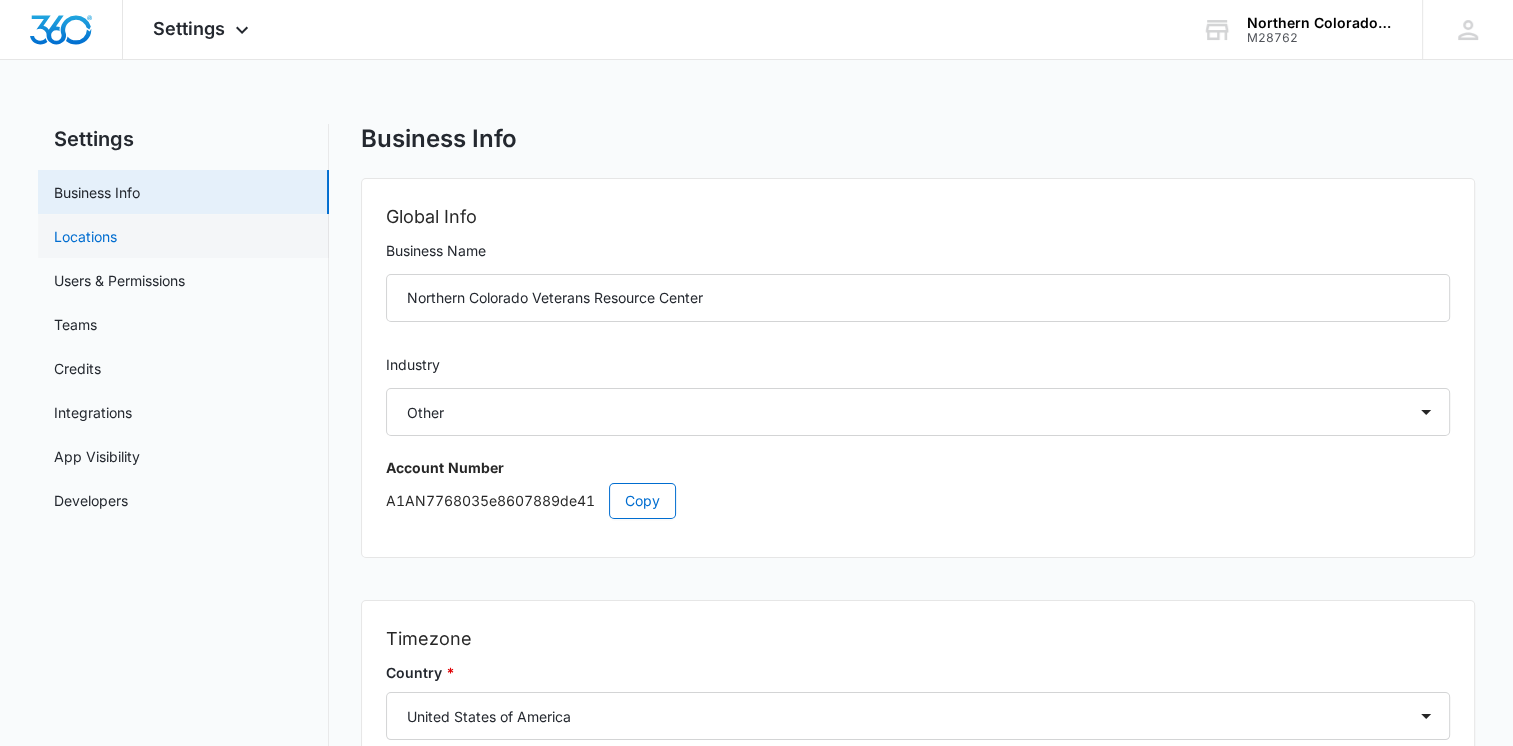 click on "Locations" at bounding box center [85, 236] 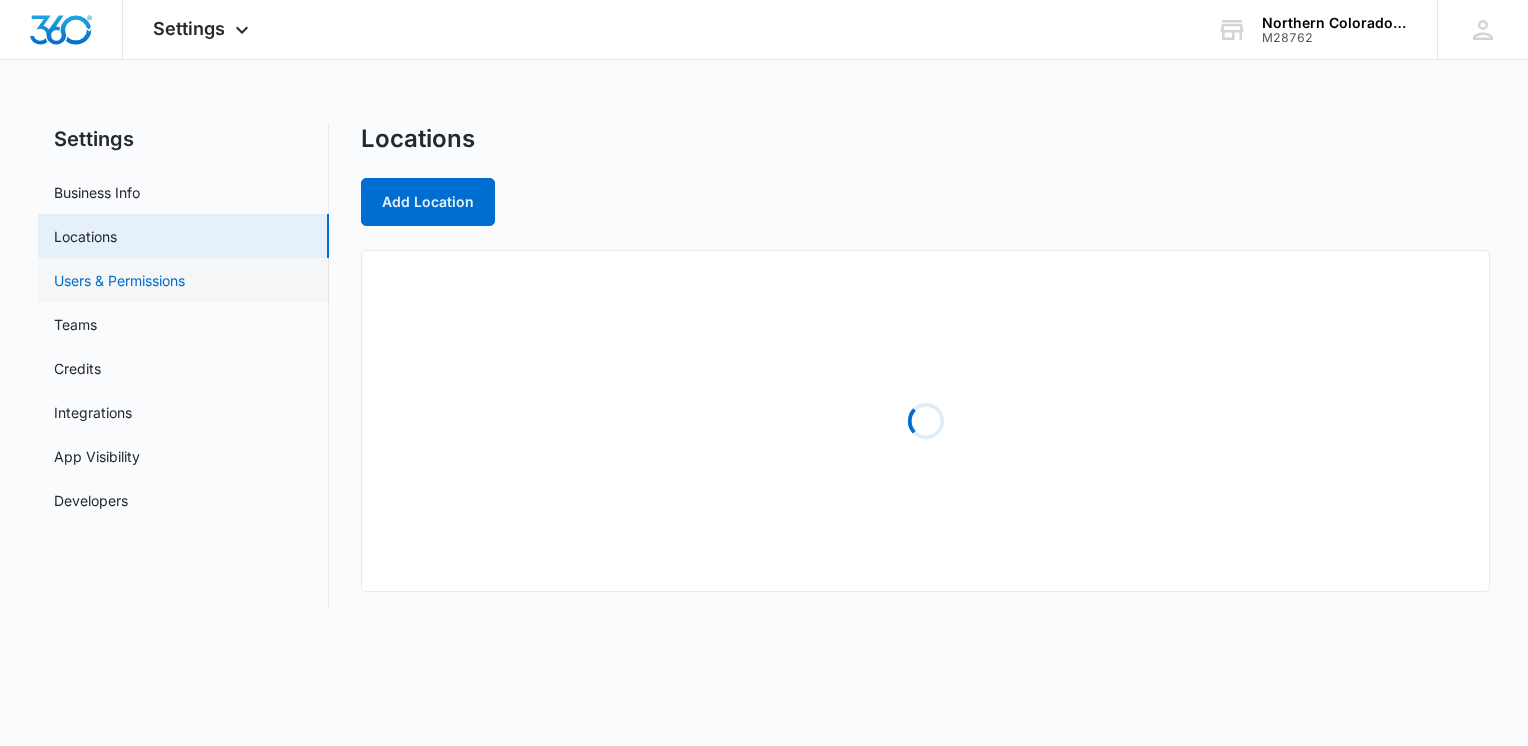 click on "Users & Permissions" at bounding box center (119, 280) 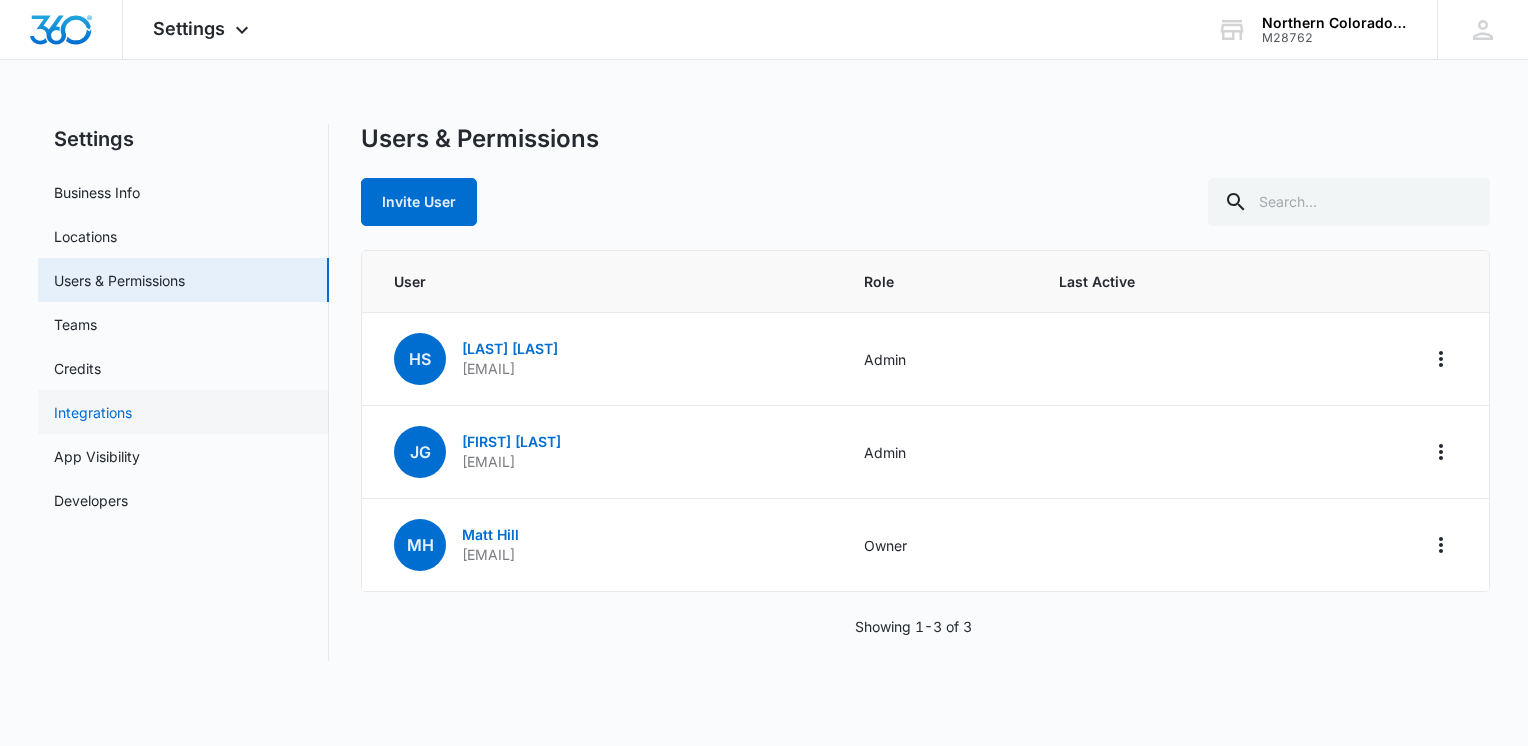 click on "Integrations" at bounding box center (93, 412) 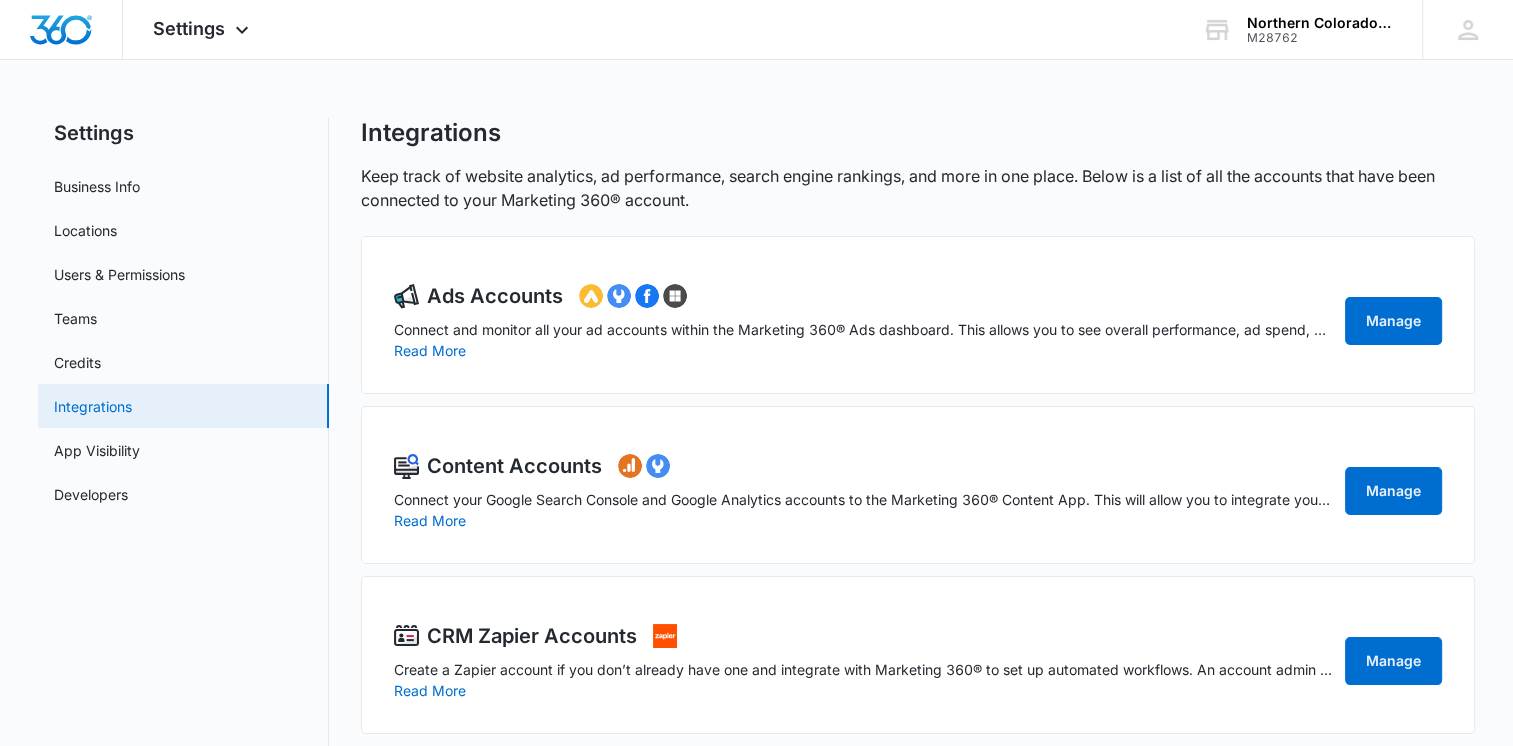 scroll, scrollTop: 0, scrollLeft: 0, axis: both 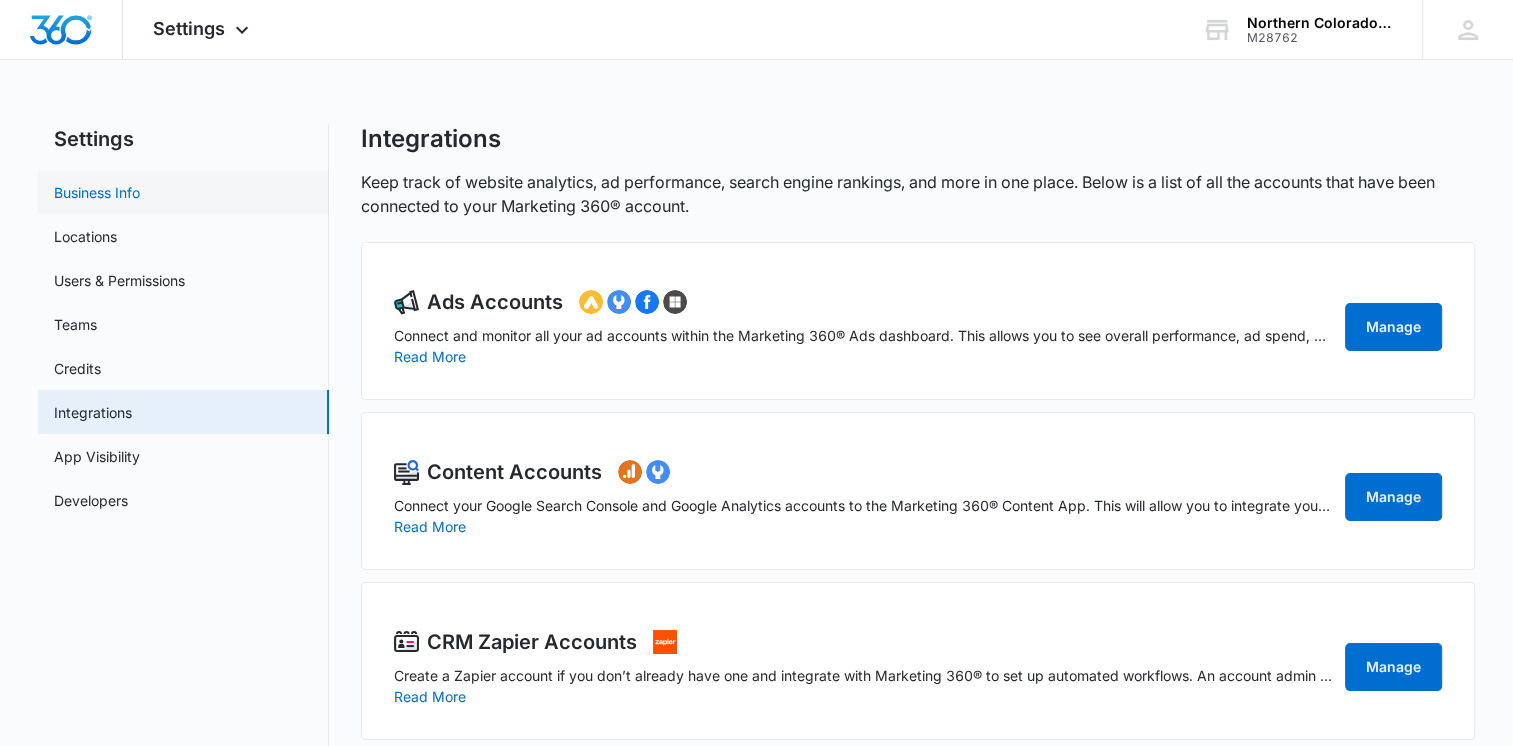 click on "Business Info" at bounding box center (97, 192) 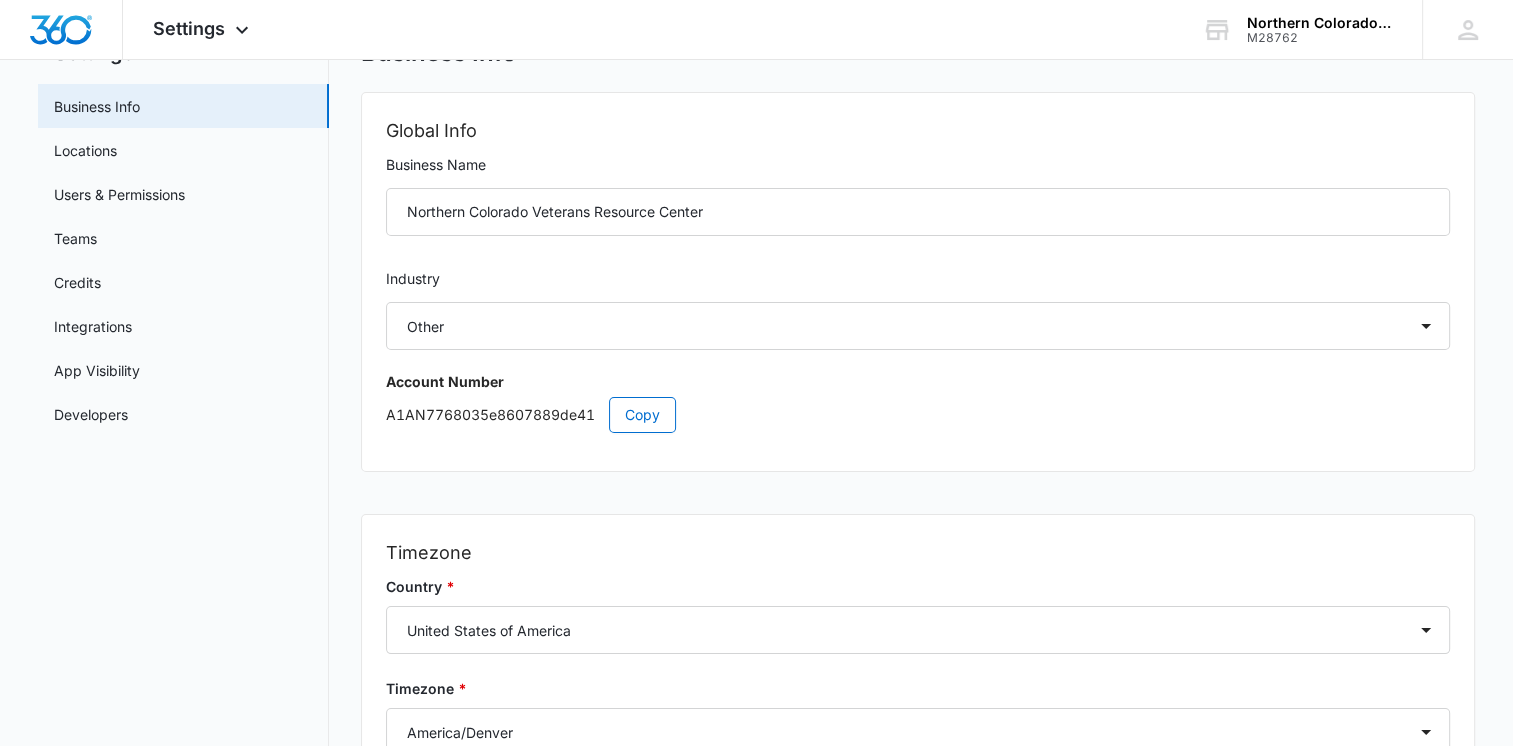 scroll, scrollTop: 0, scrollLeft: 0, axis: both 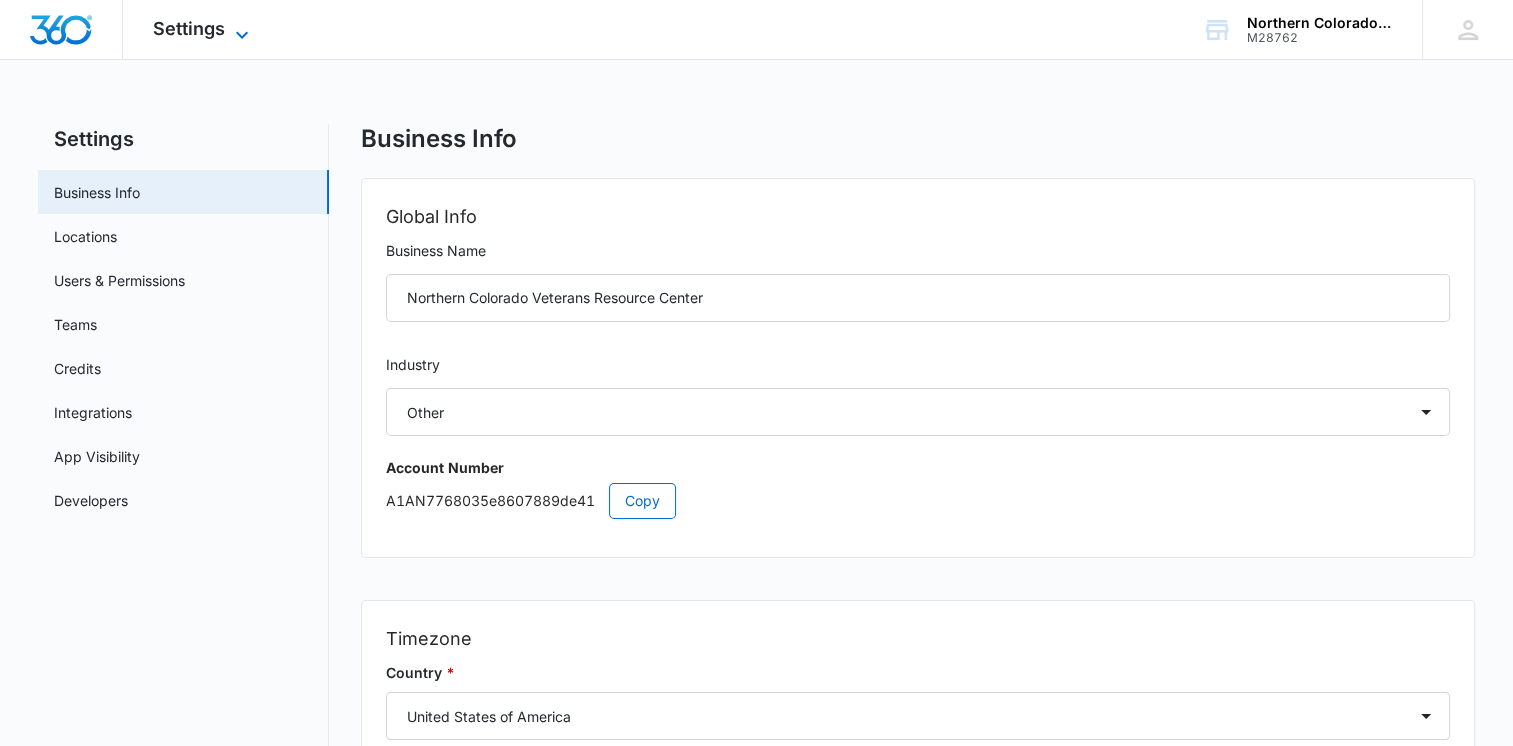 click on "Settings" at bounding box center (189, 28) 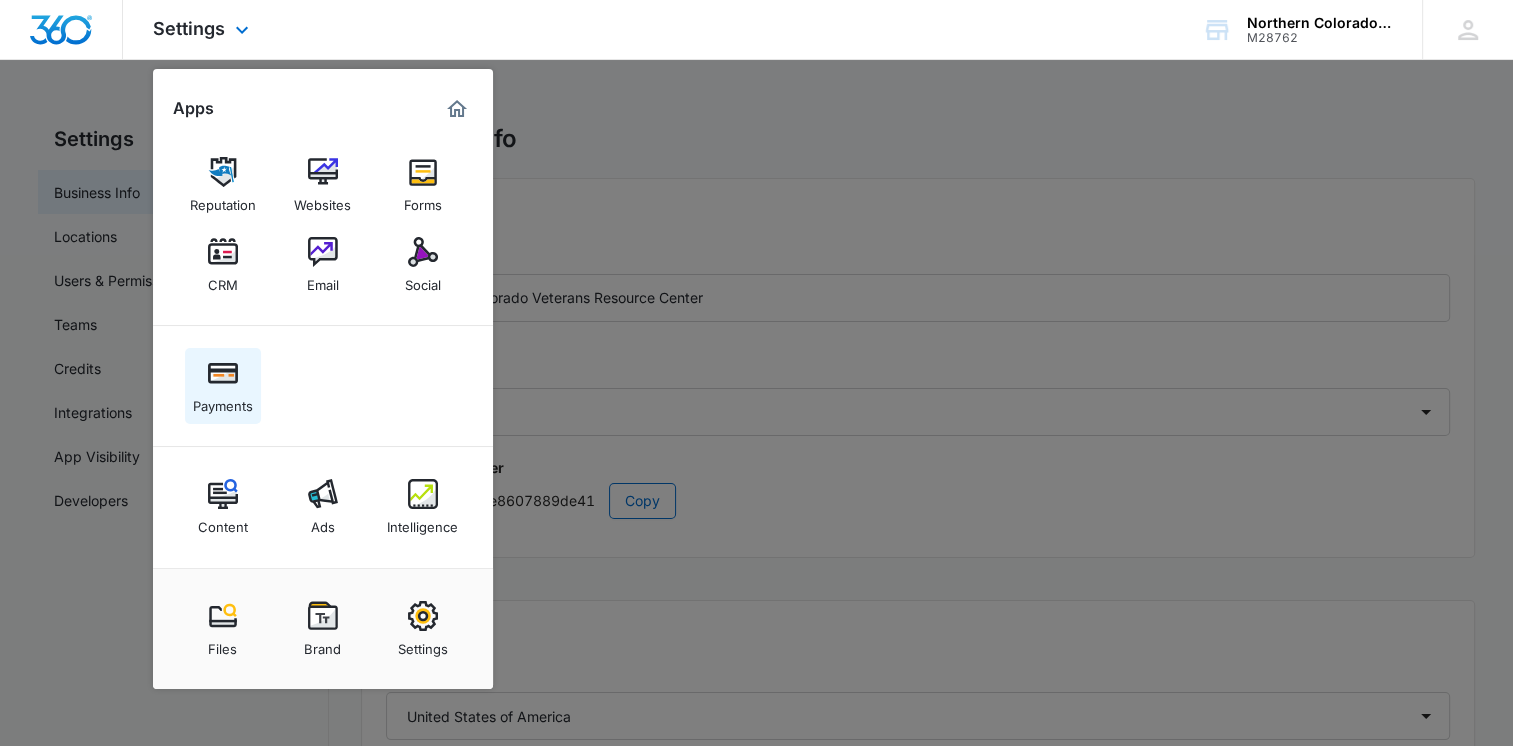 click at bounding box center [223, 373] 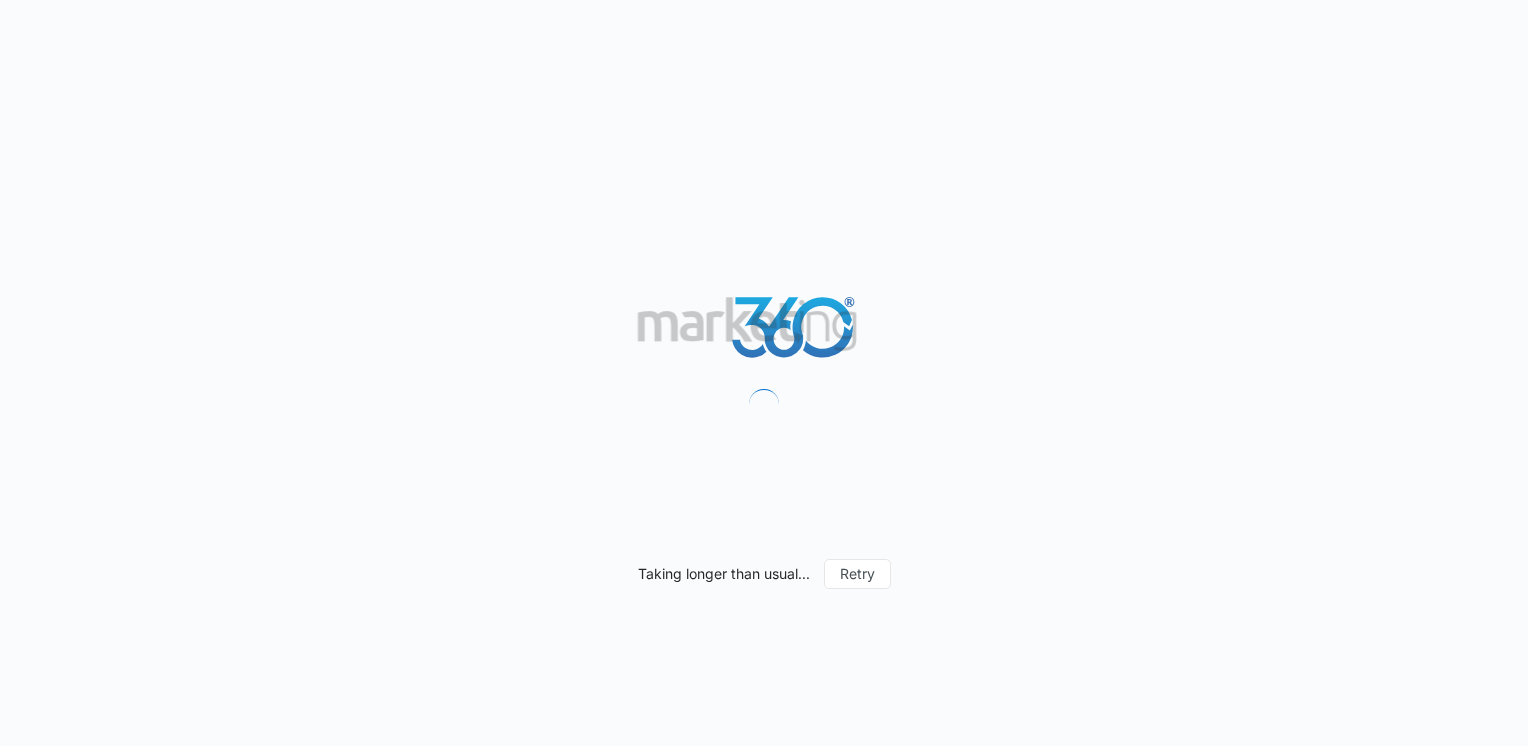 scroll, scrollTop: 0, scrollLeft: 0, axis: both 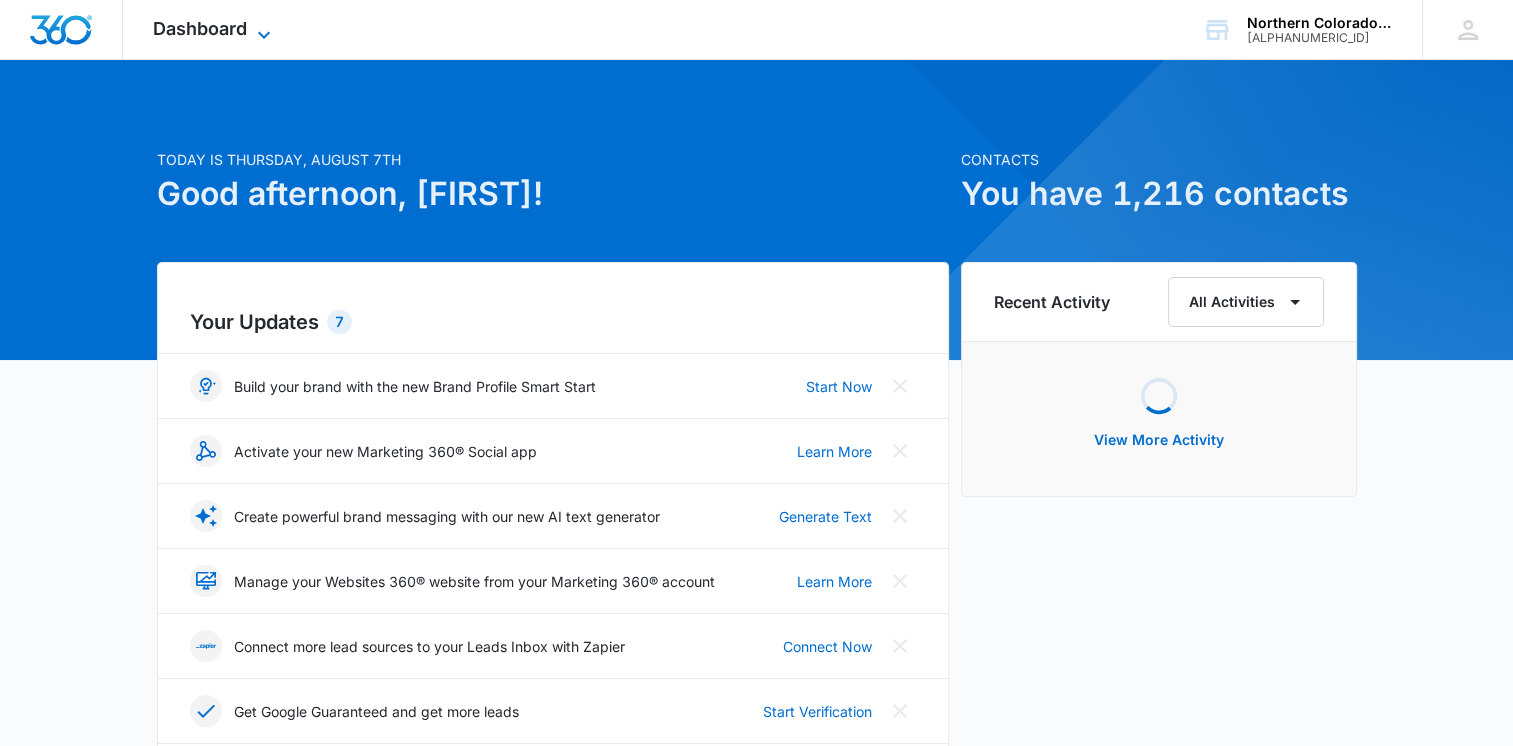 click on "Dashboard" at bounding box center (200, 28) 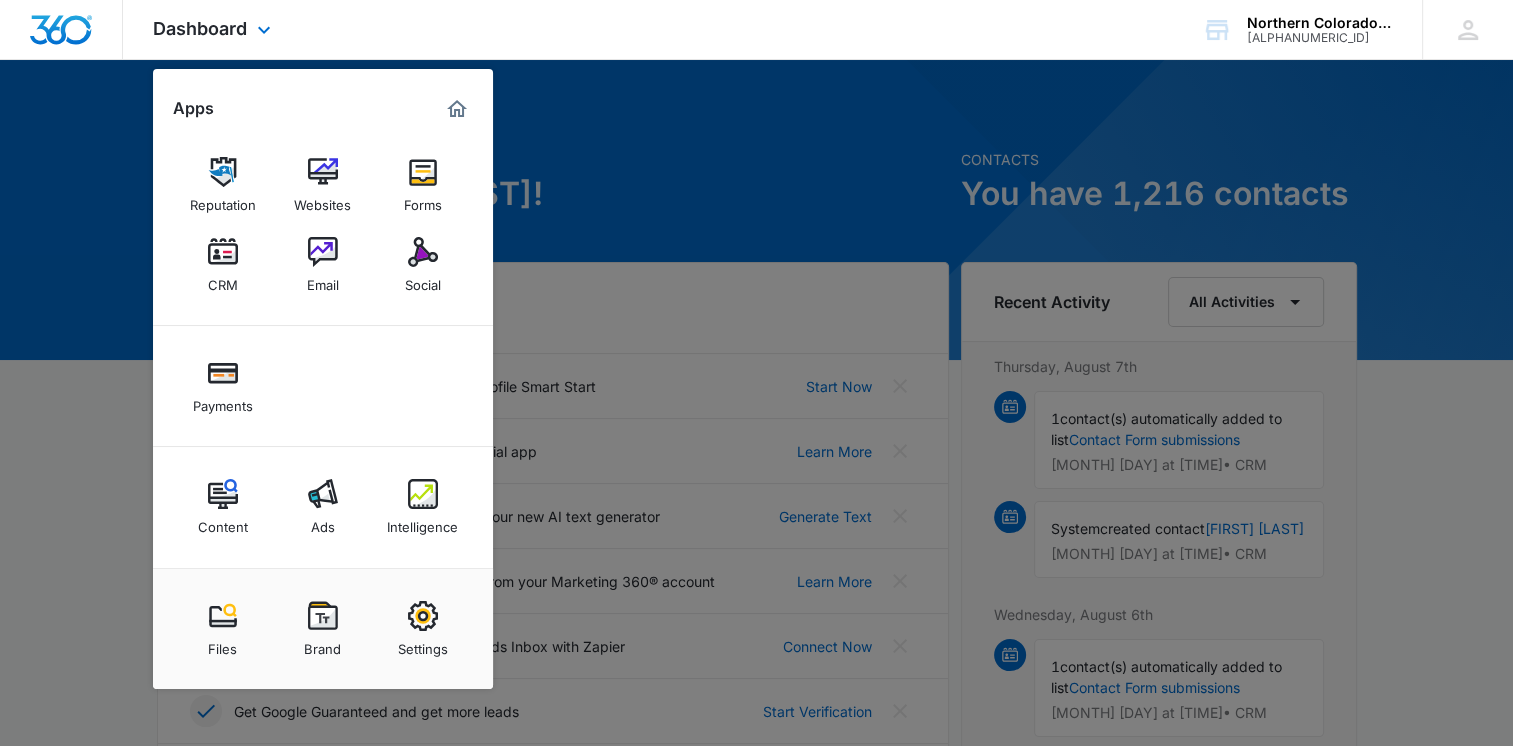 click on "Dashboard Apps Reputation Websites Forms CRM Email Social Payments Content Ads Intelligence Files Brand Settings Northern Colorado Veterans Resource Center M28762 Your Accounts View All [FIRST] [LAST] [EMAIL] My Profile Notifications Support Logout Terms & Conditions   •   Privacy Policy" at bounding box center [756, 30] 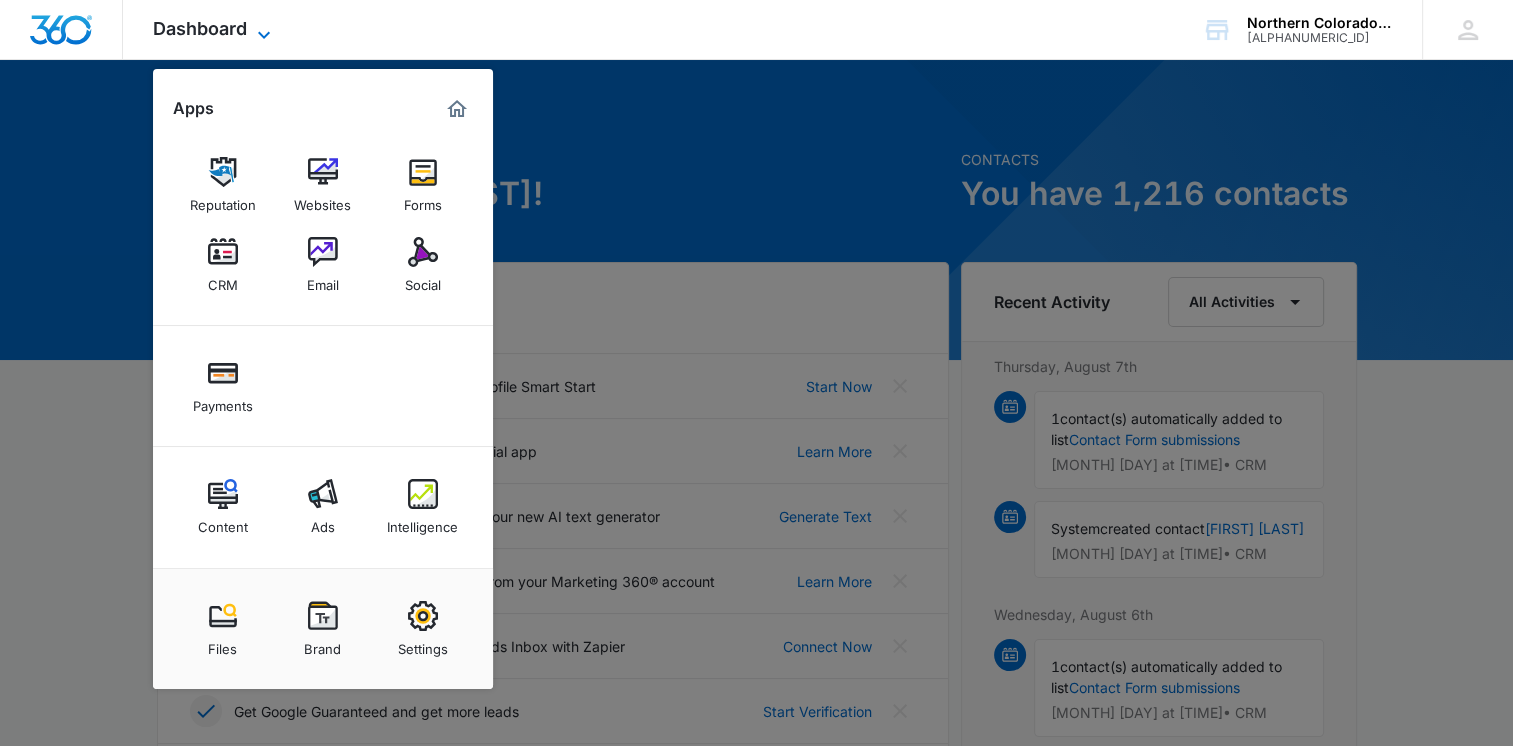 click on "Dashboard" at bounding box center (200, 28) 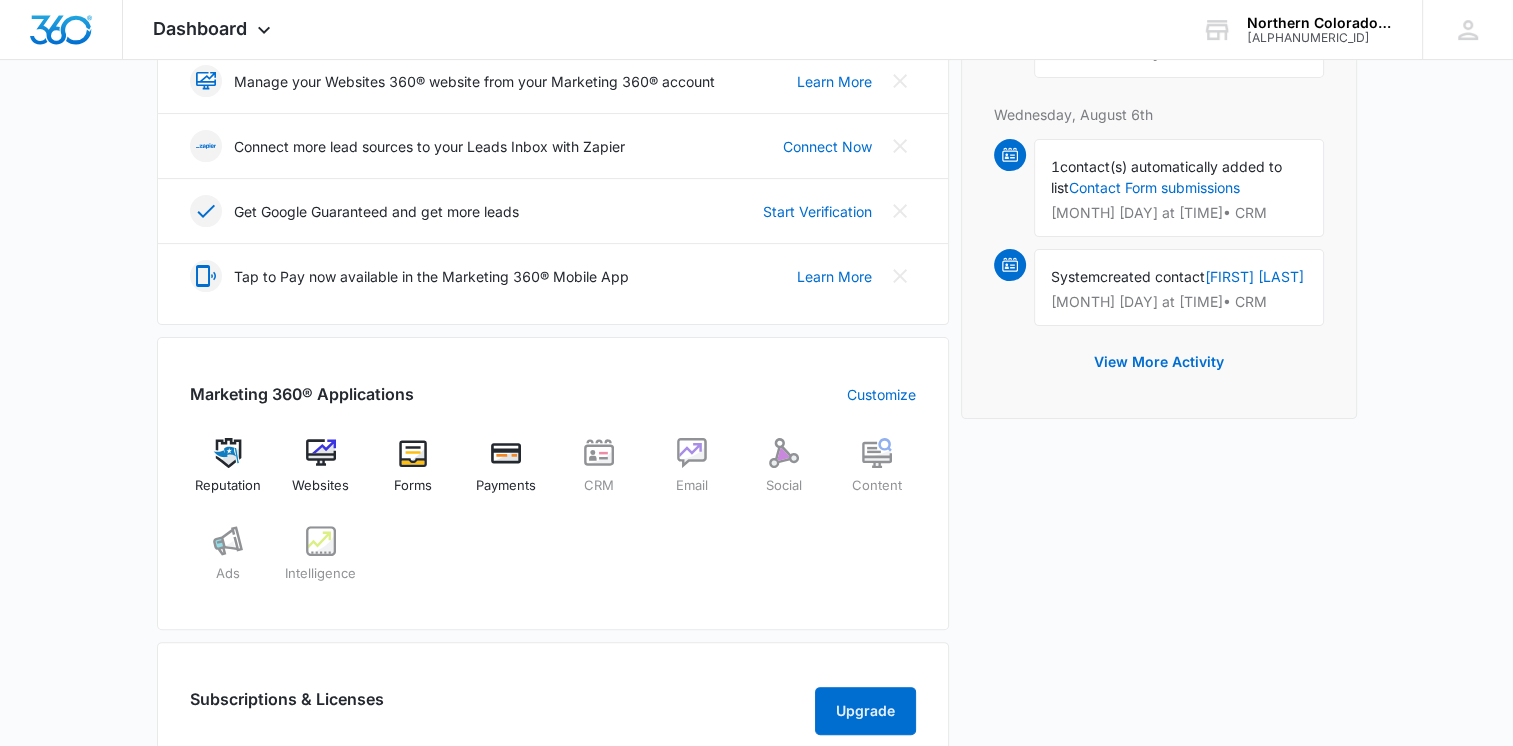 scroll, scrollTop: 0, scrollLeft: 0, axis: both 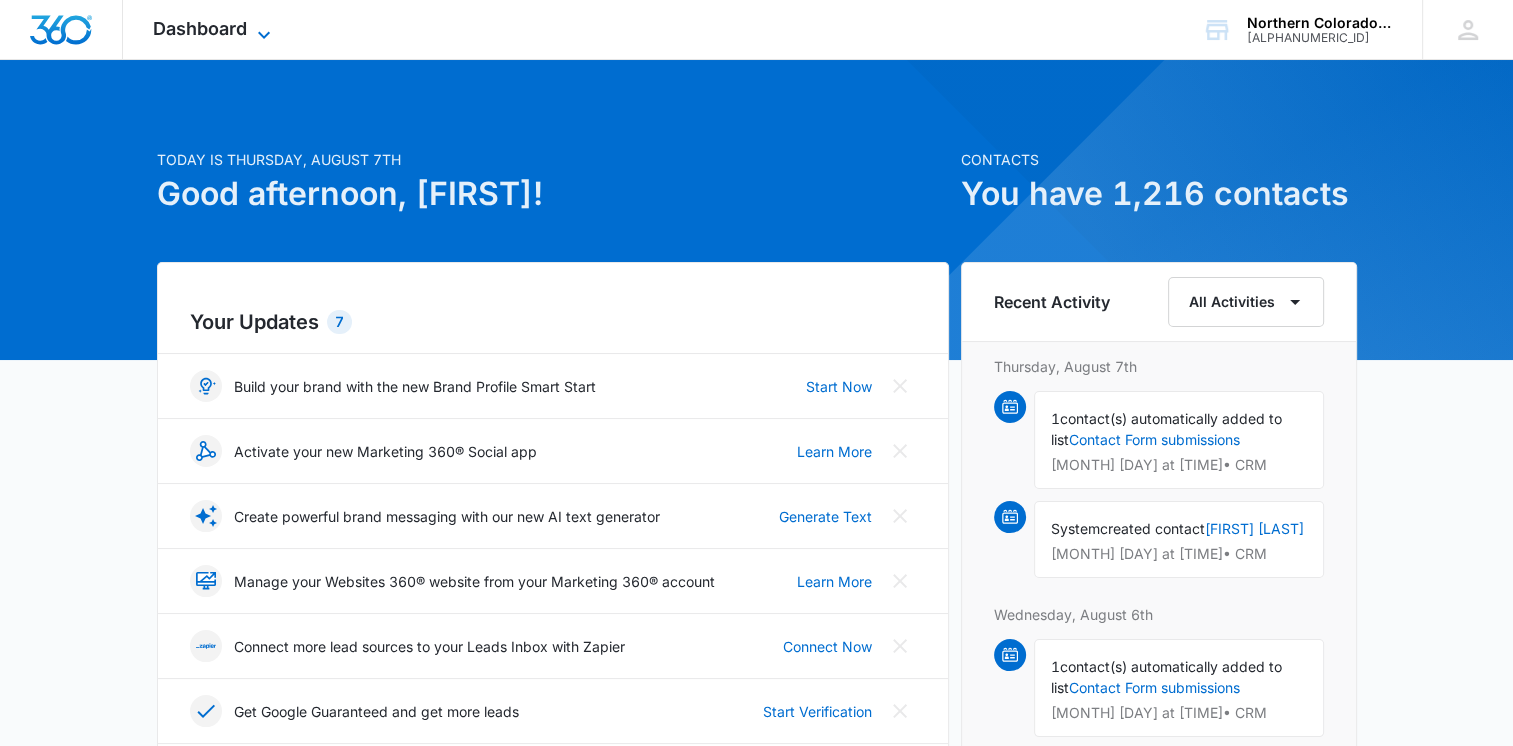 click on "Dashboard" at bounding box center (200, 28) 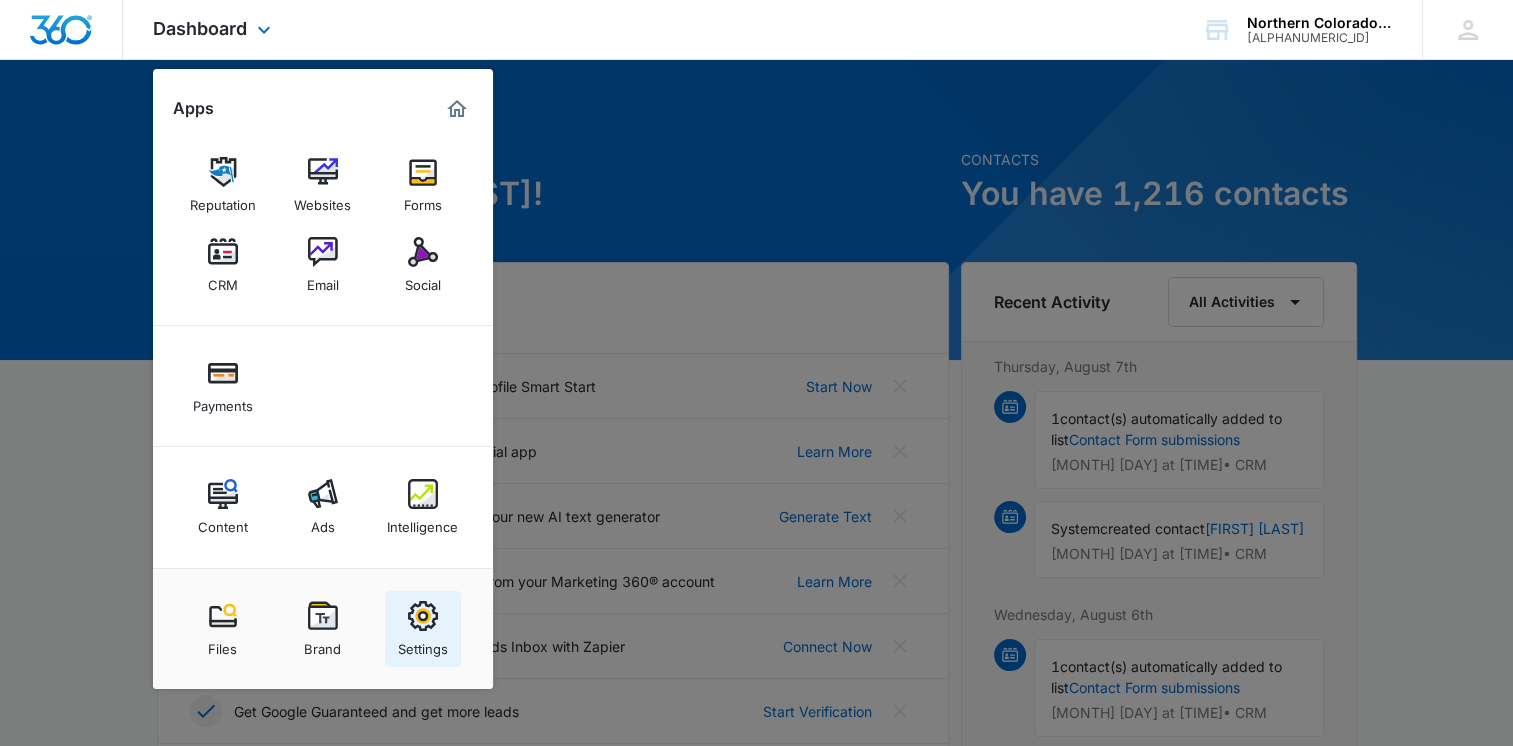 click at bounding box center [423, 616] 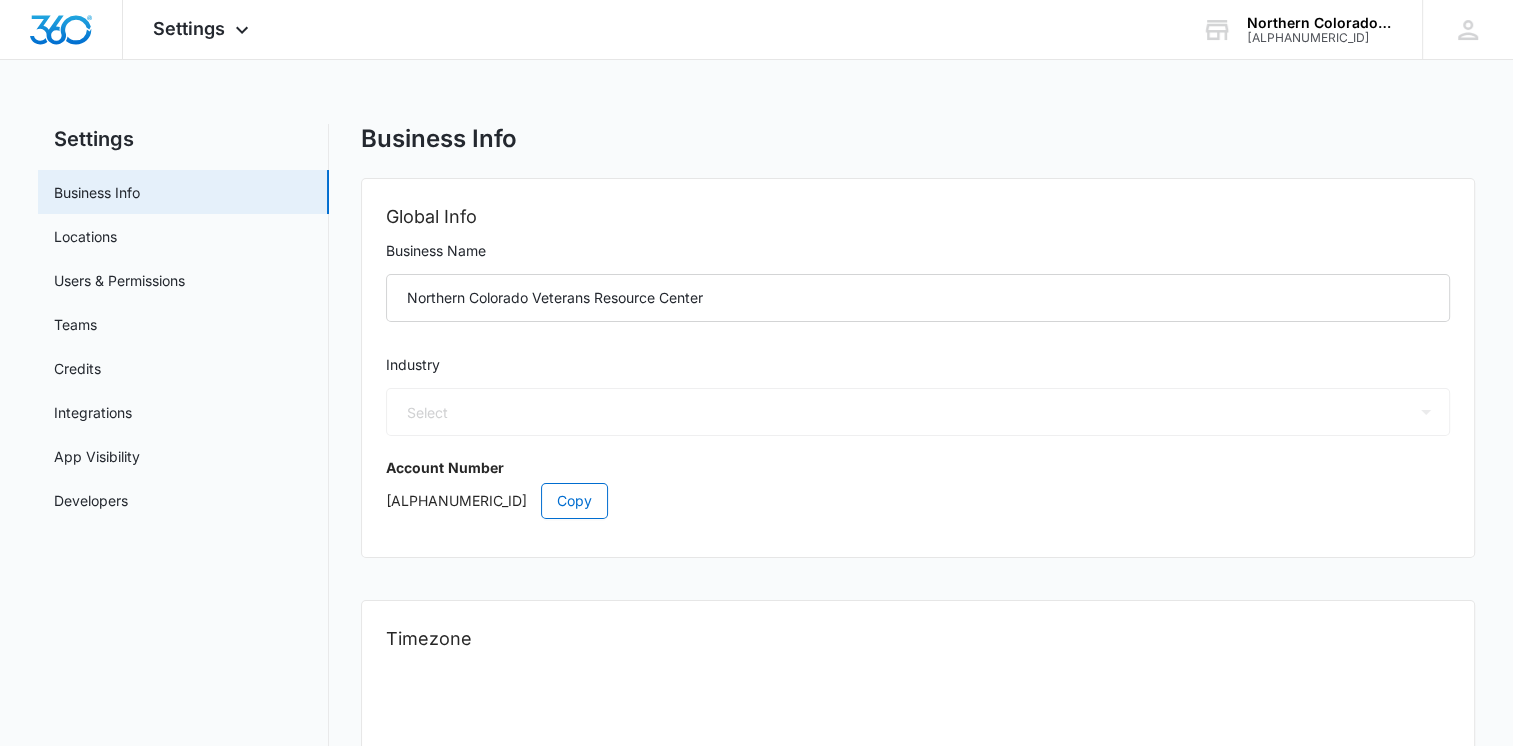 select on "52" 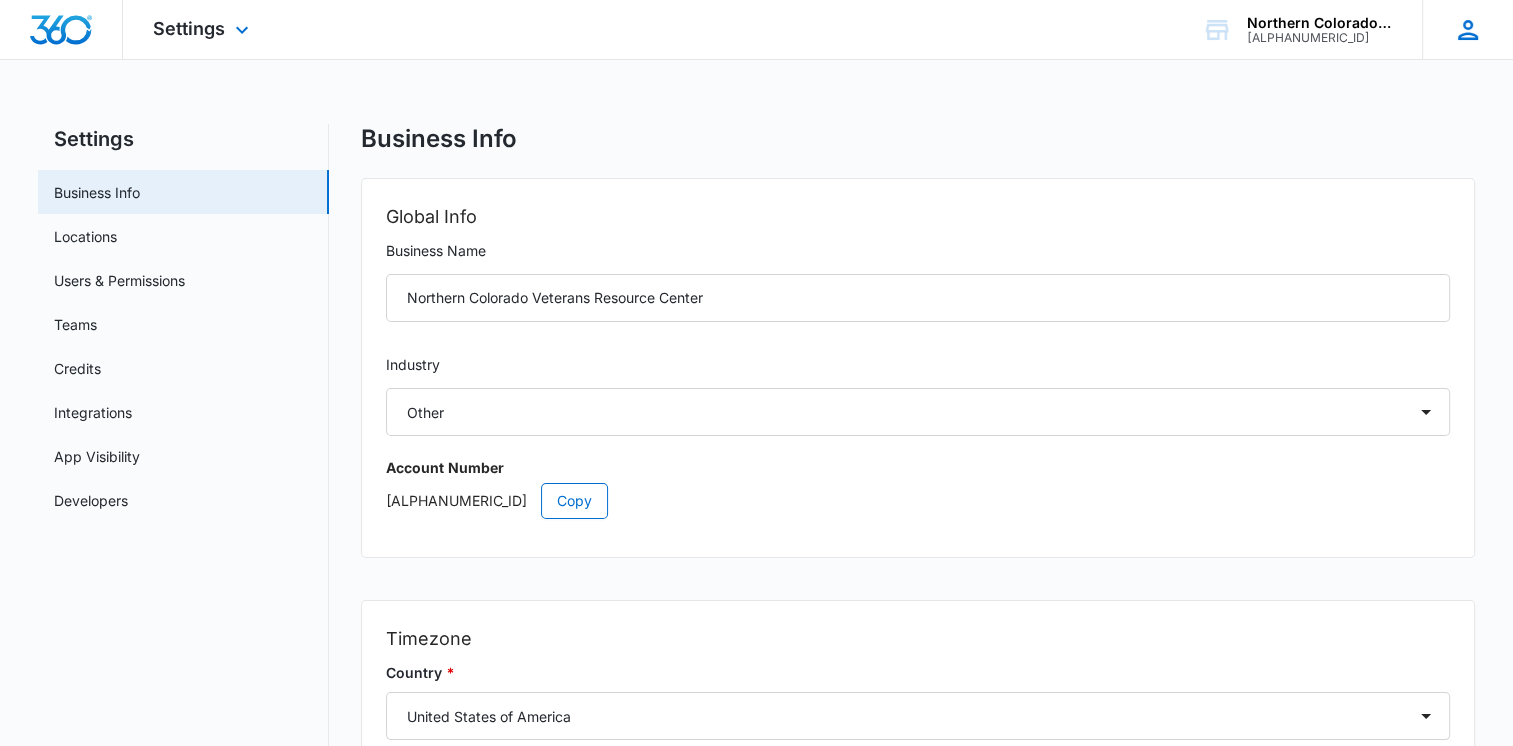 click 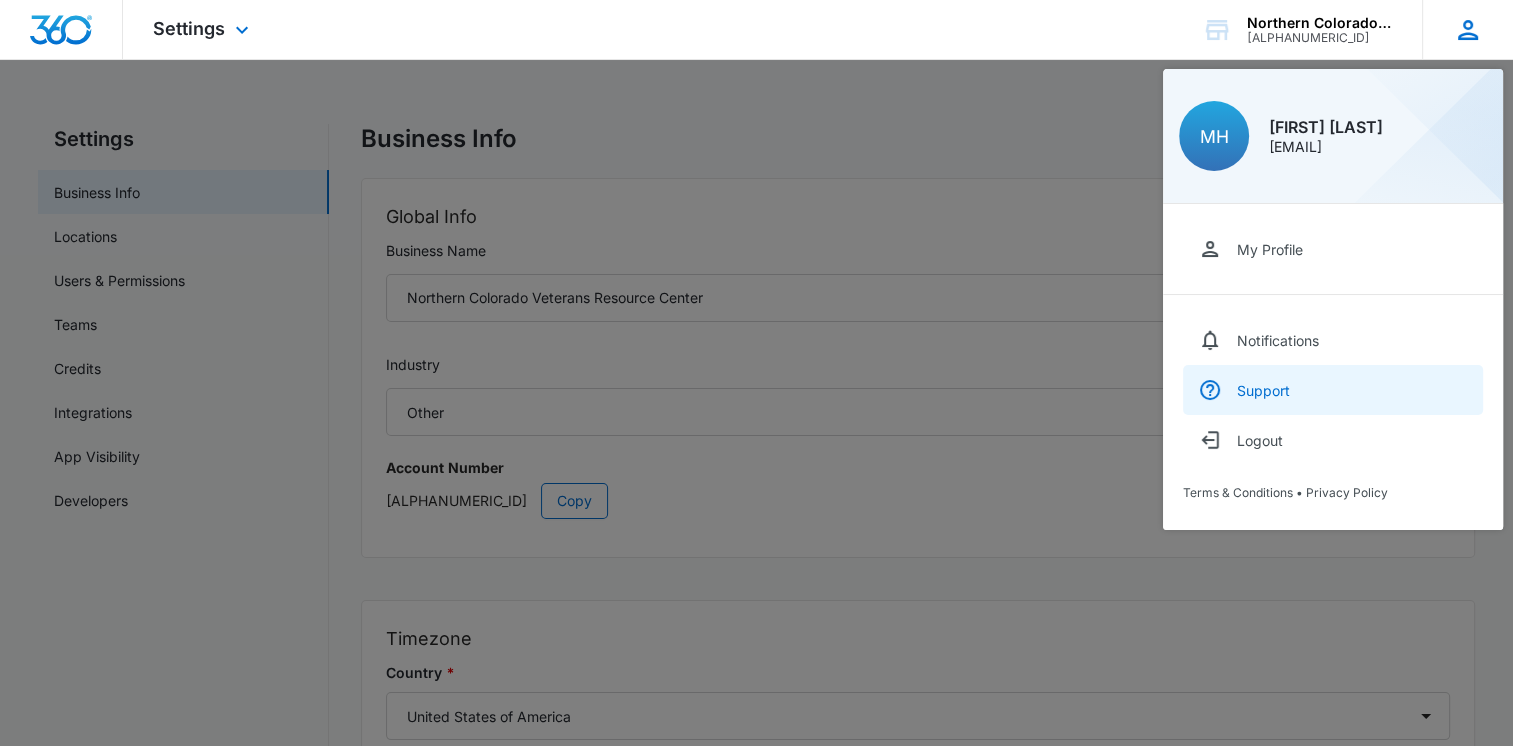 click on "Support" at bounding box center [1263, 390] 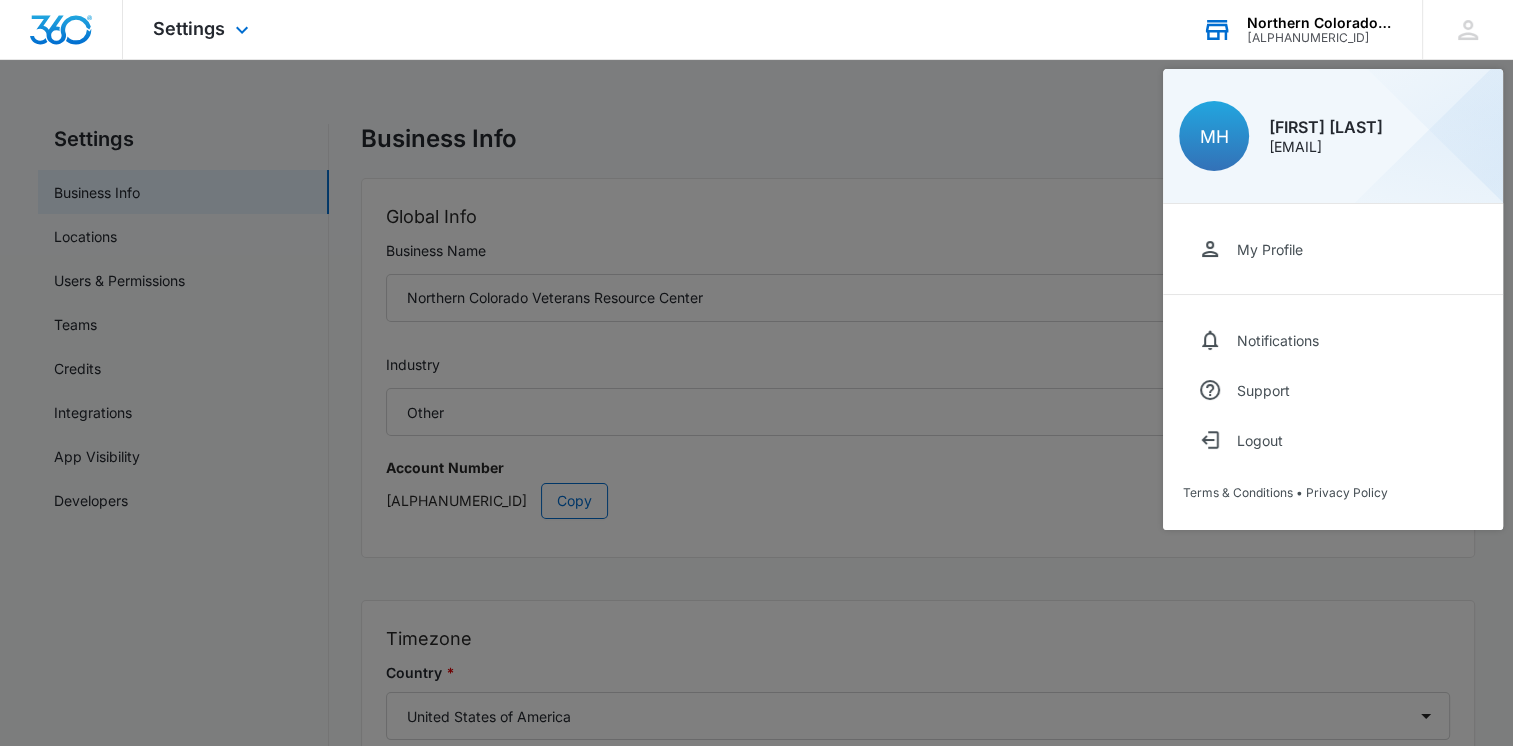 click on "[ALPHANUMERIC_ID]" at bounding box center [1320, 38] 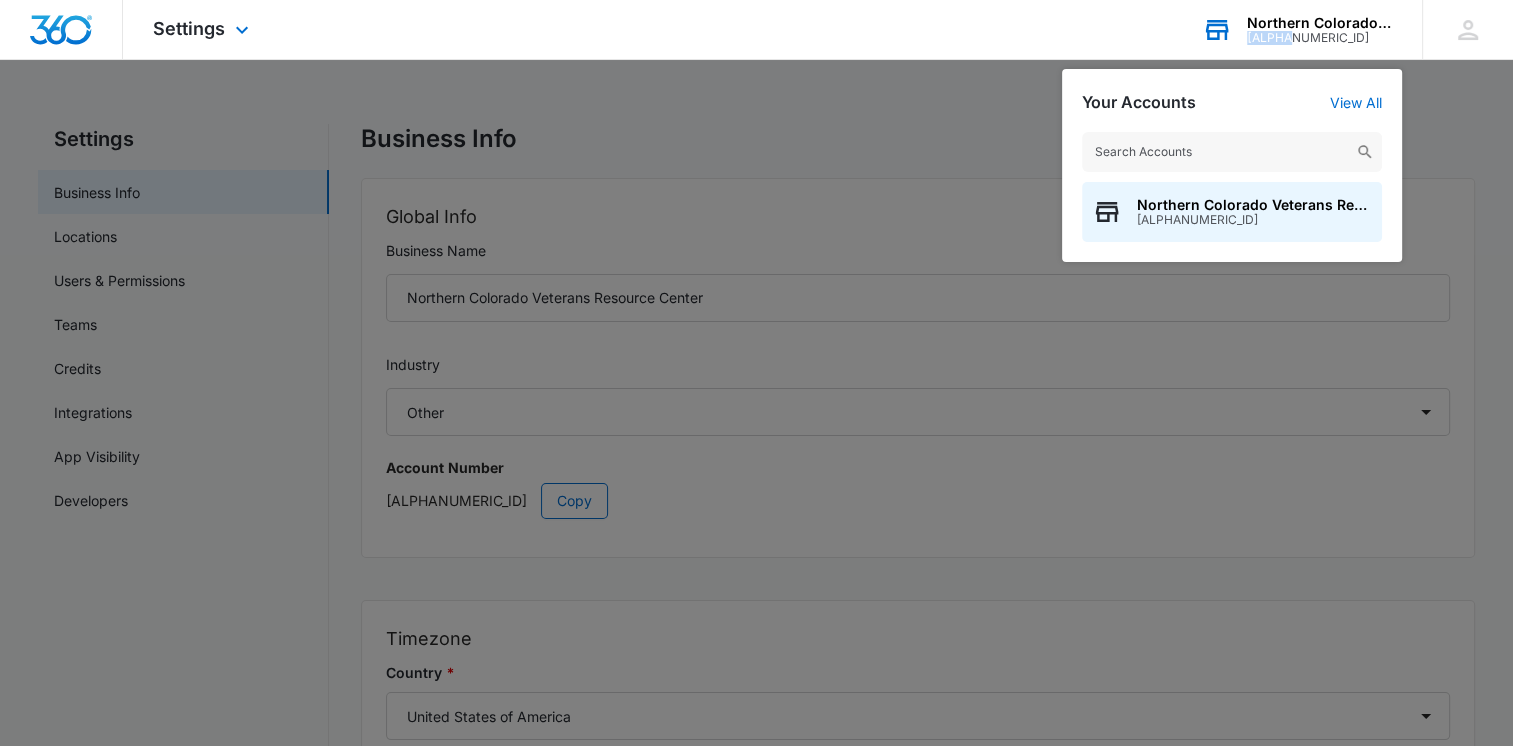 drag, startPoint x: 1300, startPoint y: 41, endPoint x: 1248, endPoint y: 41, distance: 52 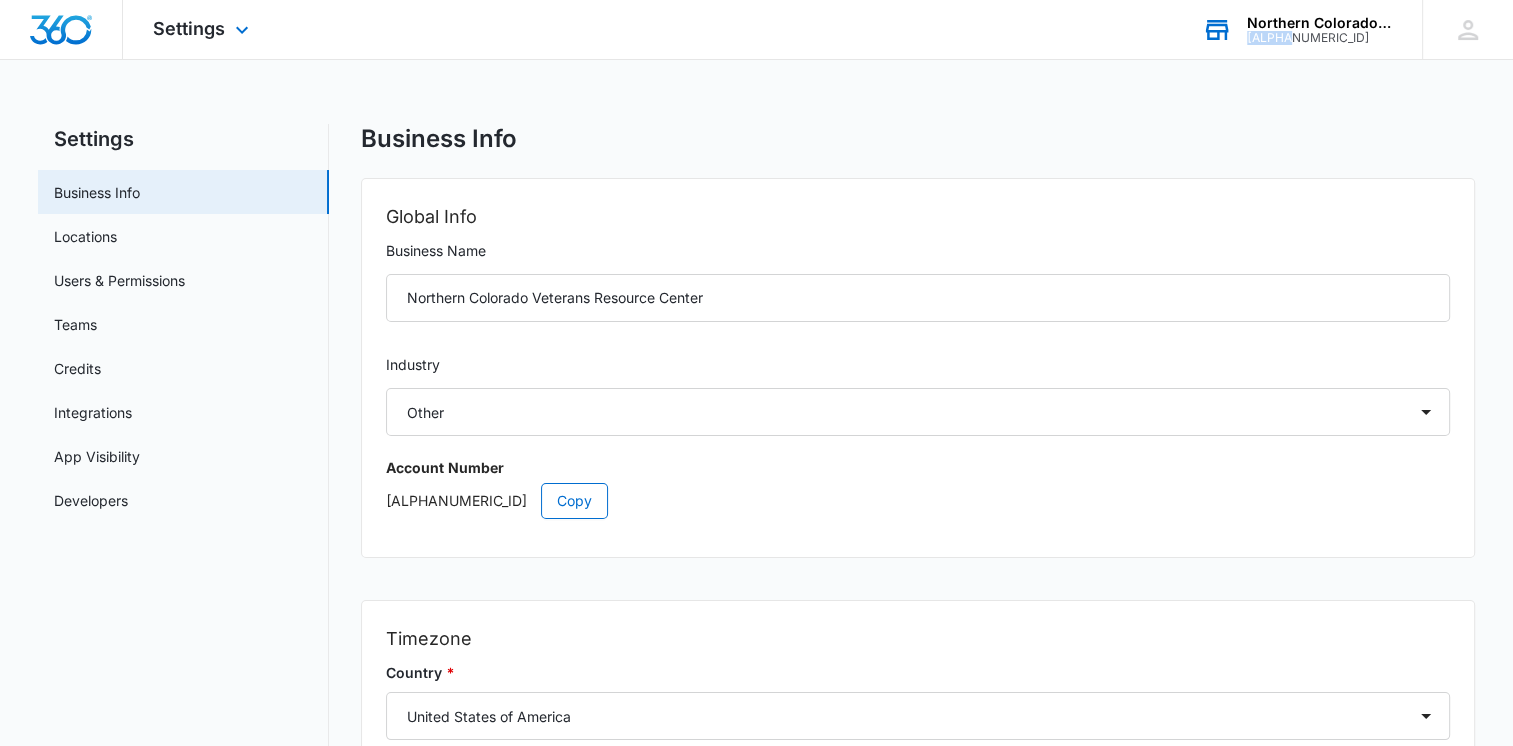 copy on "[ALPHANUMERIC_ID]" 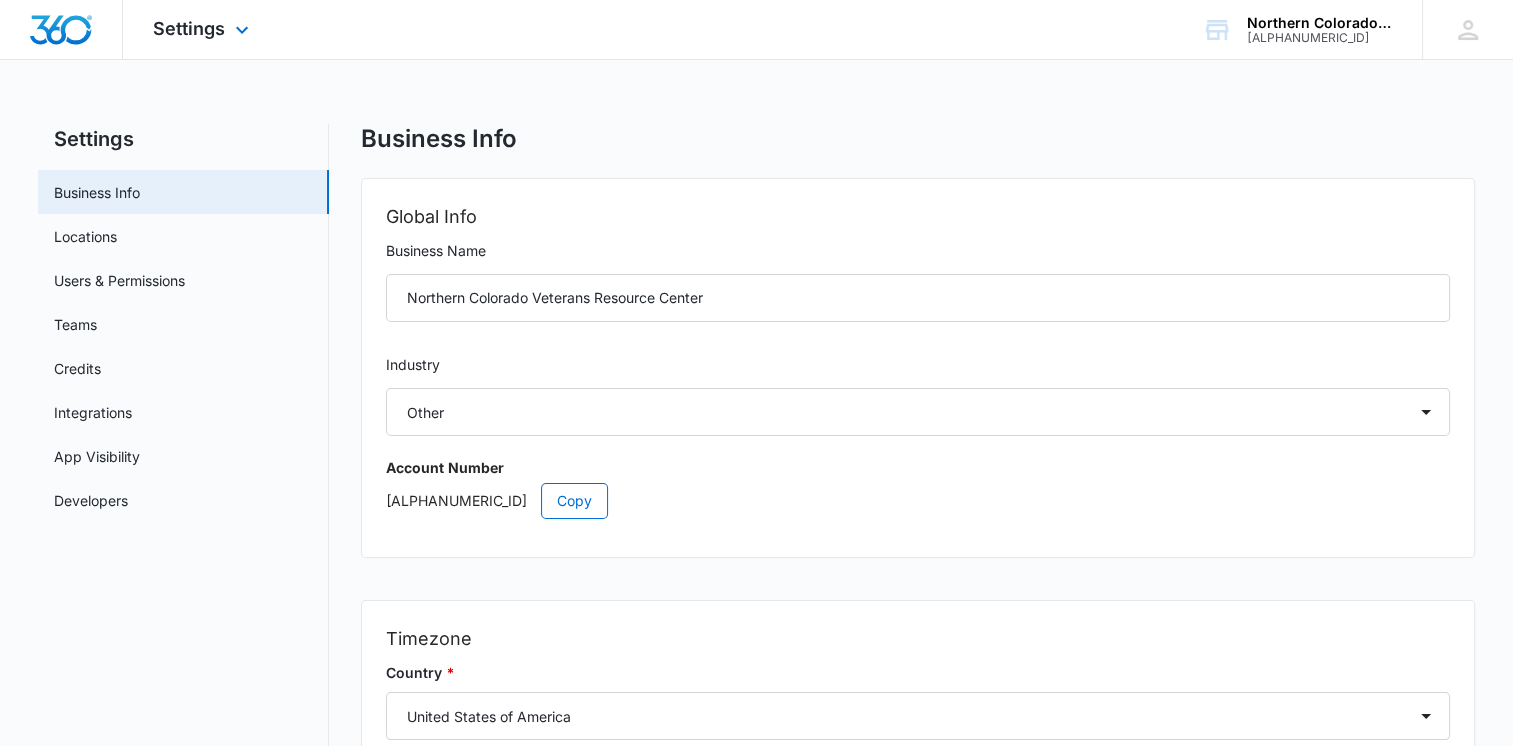 click on "Settings Apps Reputation Websites Forms CRM Email Social Payments Content Ads Intelligence Files Brand Settings" at bounding box center [203, 29] 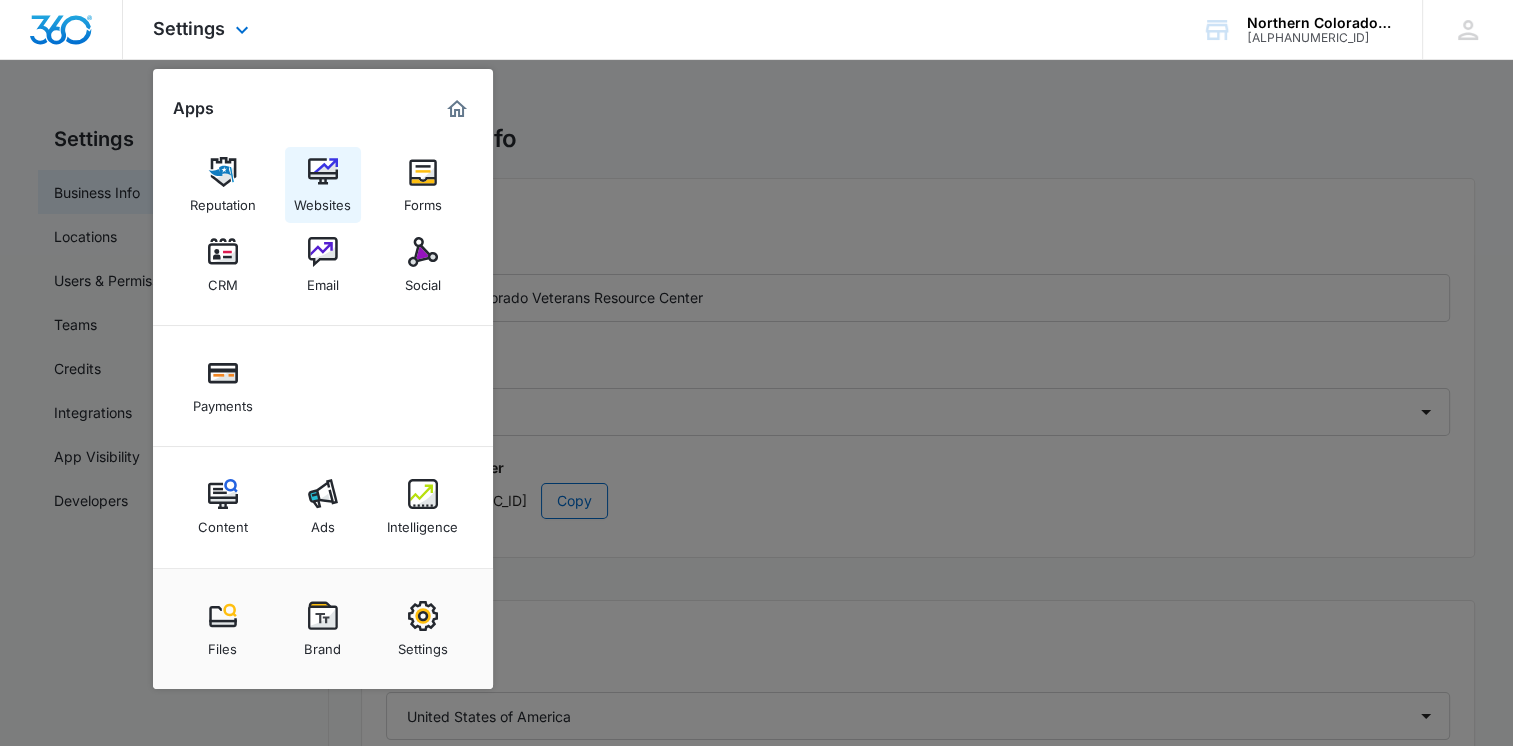 click at bounding box center (323, 172) 